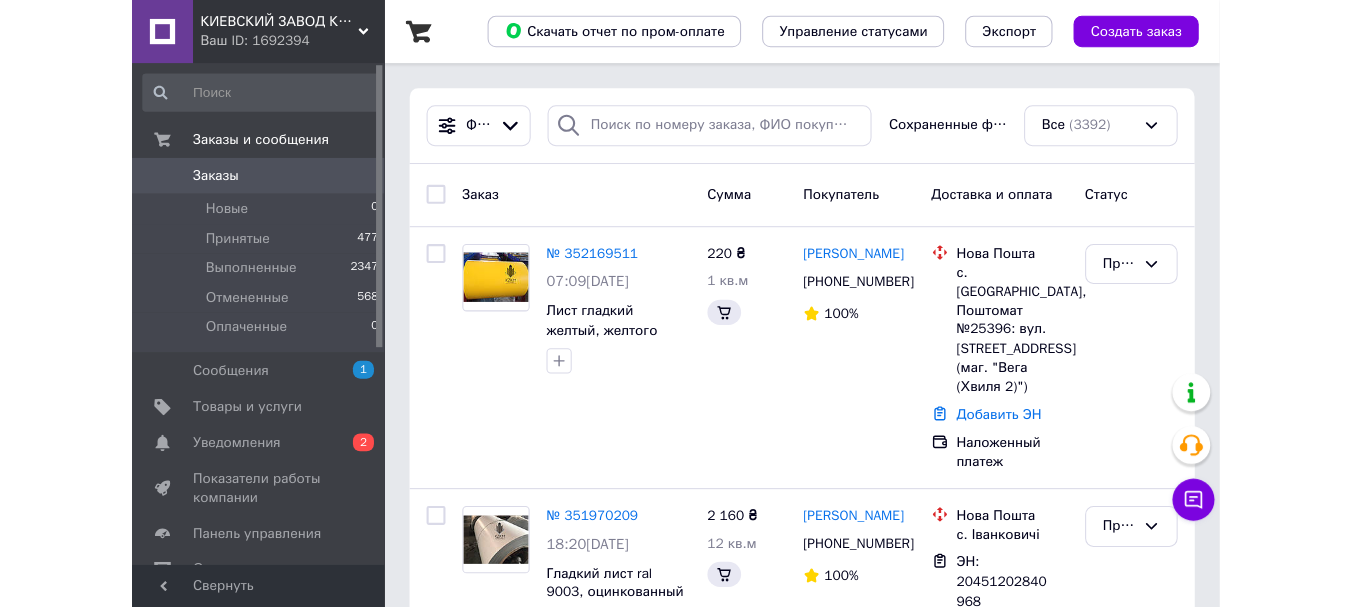 scroll, scrollTop: 0, scrollLeft: 0, axis: both 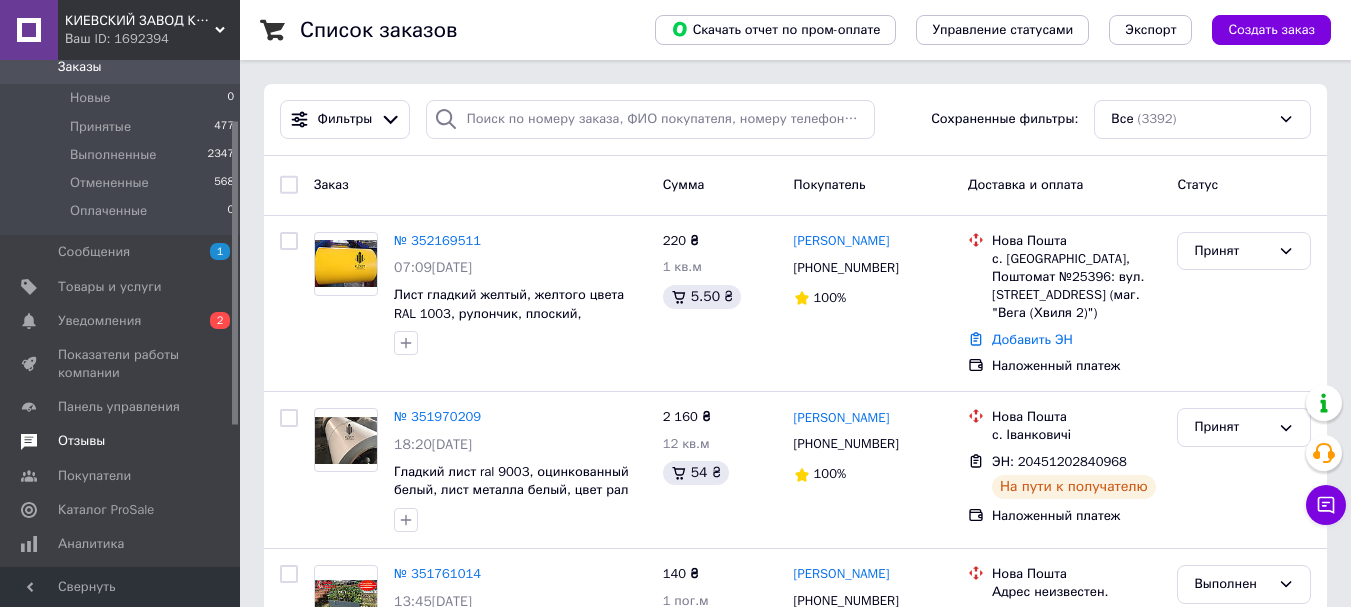 click on "Отзывы" at bounding box center [81, 441] 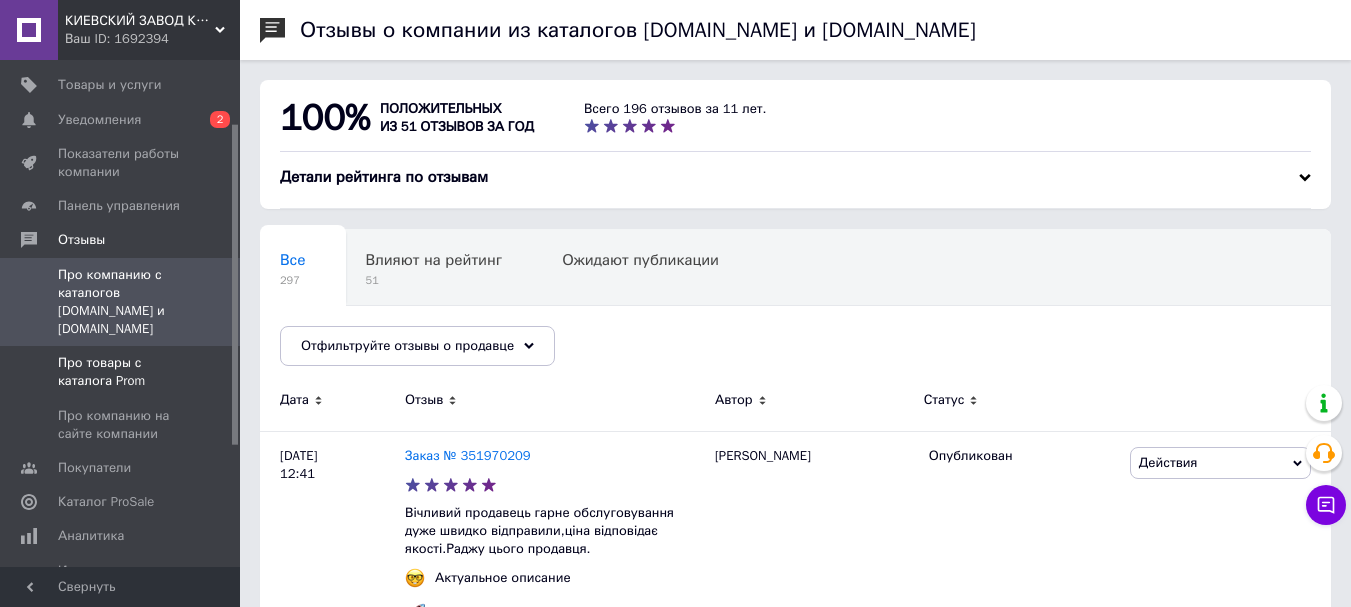 click on "Про товары с каталога Prom" at bounding box center [121, 372] 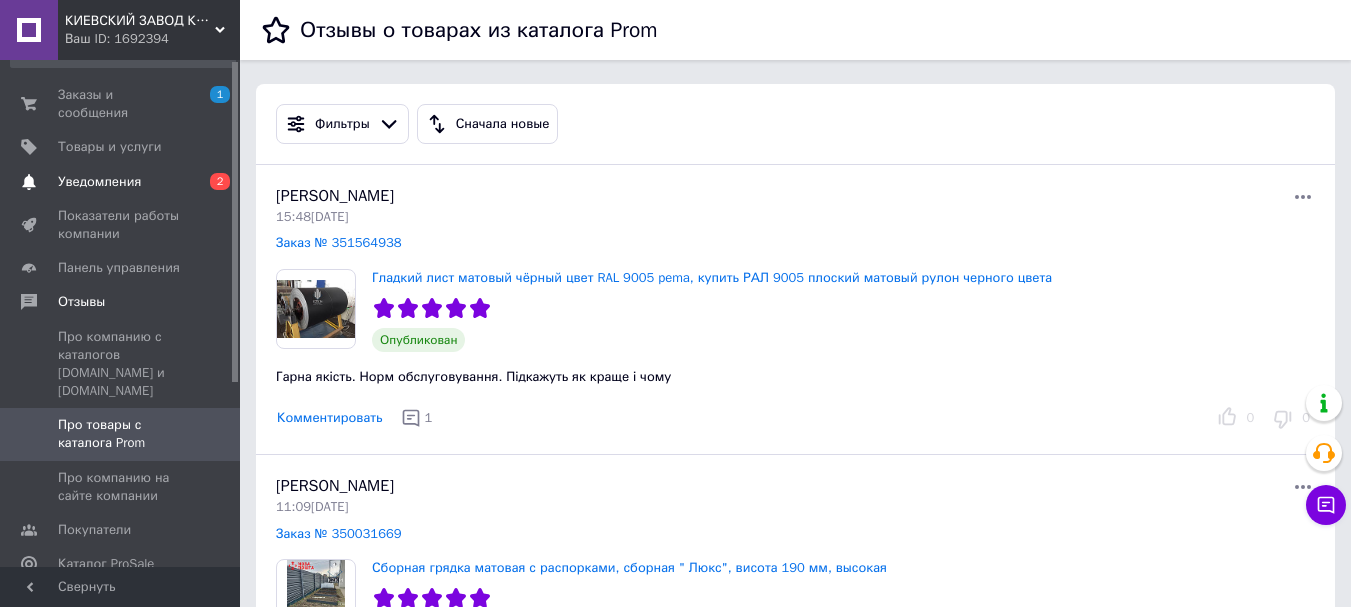 scroll, scrollTop: 0, scrollLeft: 0, axis: both 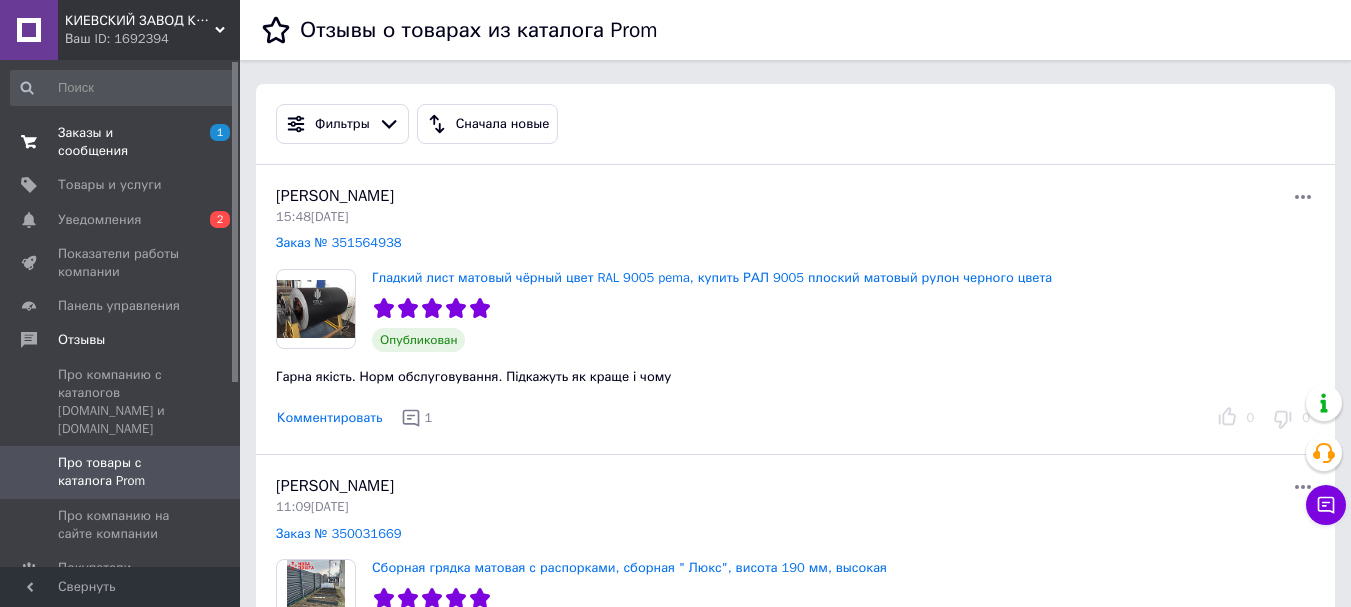 click on "Заказы и сообщения" at bounding box center (121, 142) 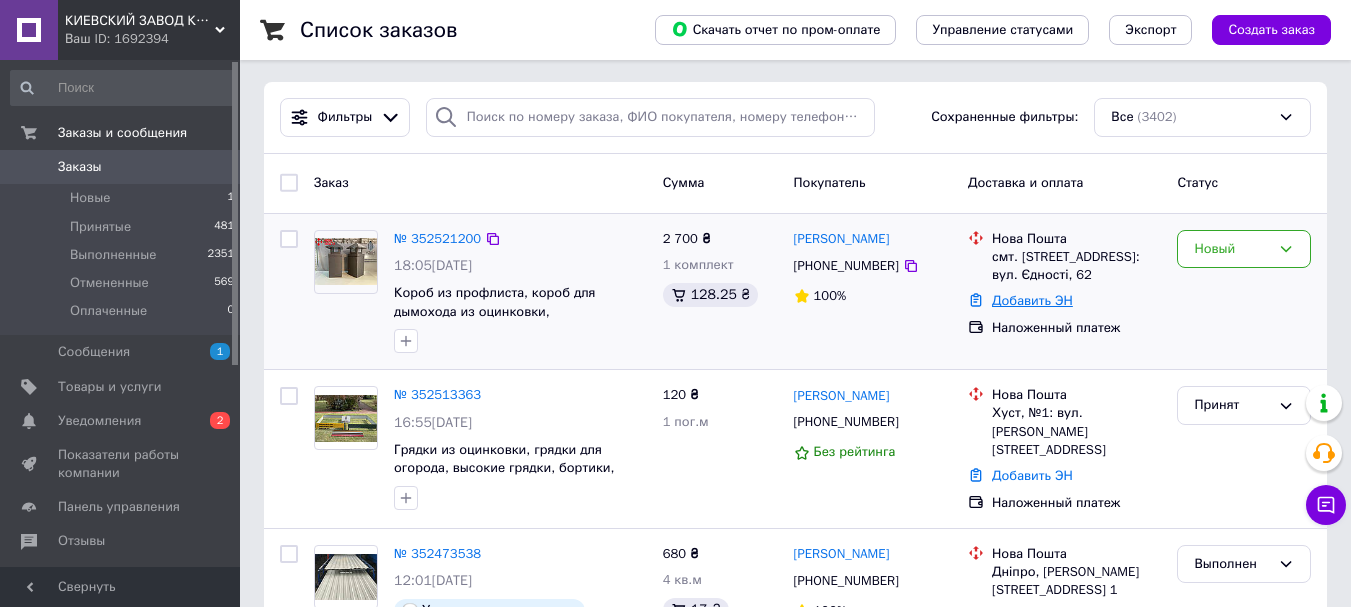 scroll, scrollTop: 0, scrollLeft: 0, axis: both 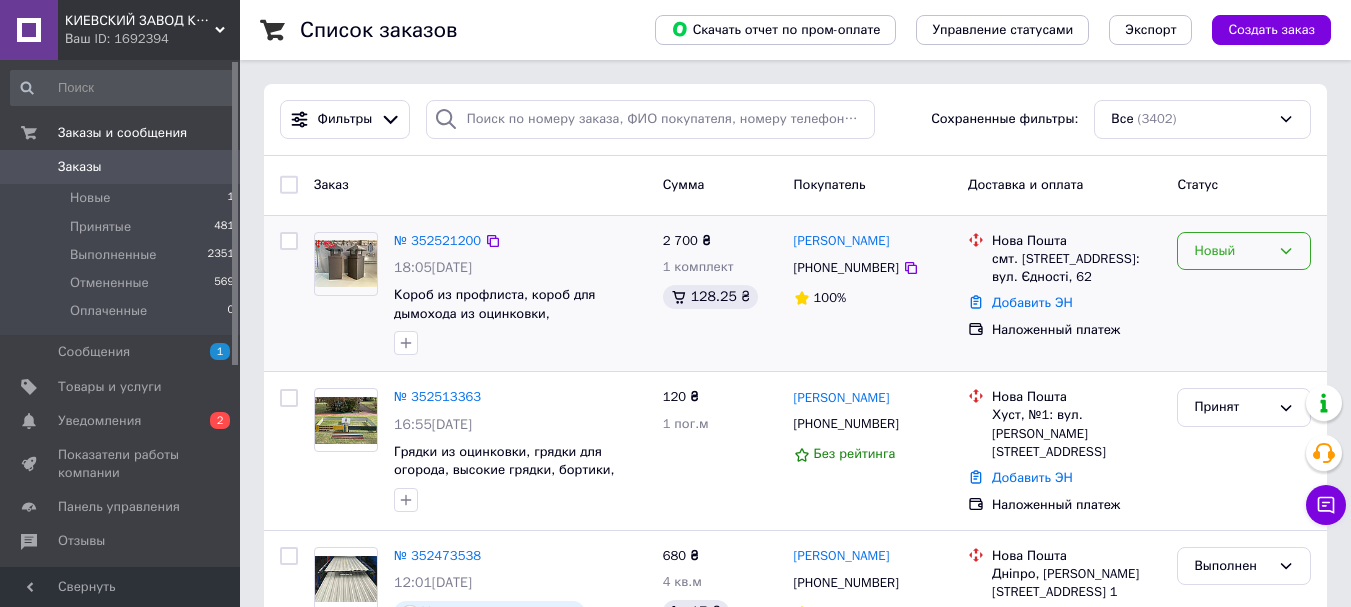 click on "Новый" at bounding box center (1244, 251) 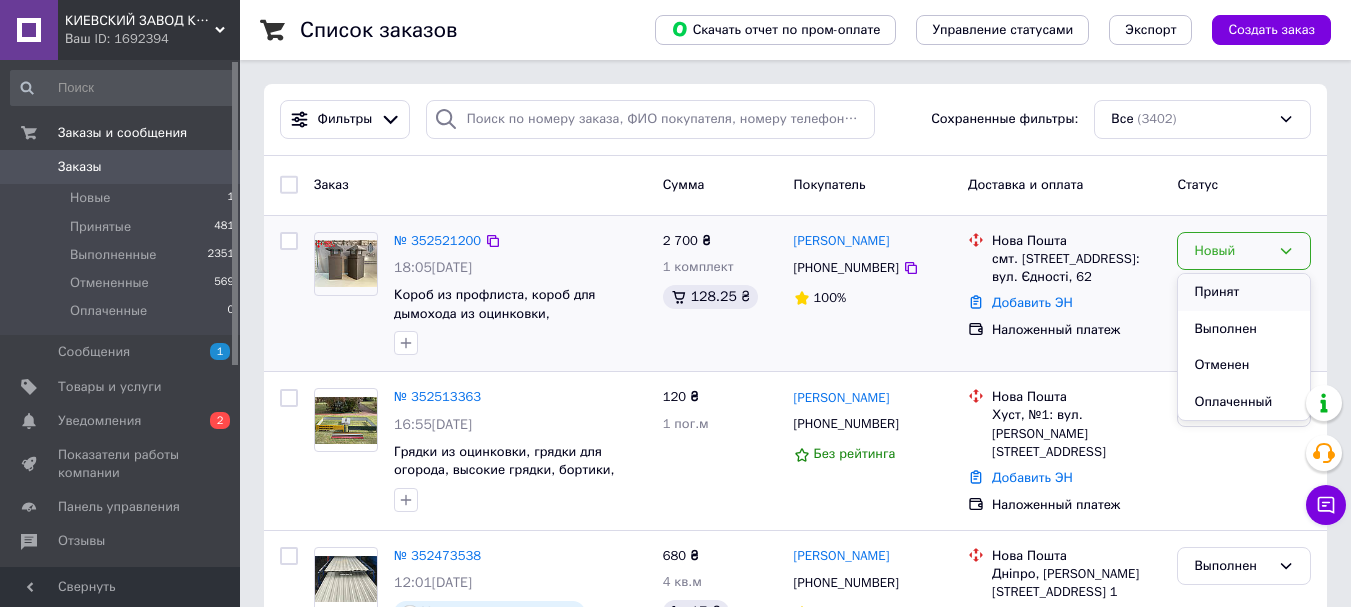 click on "Принят" at bounding box center [1244, 292] 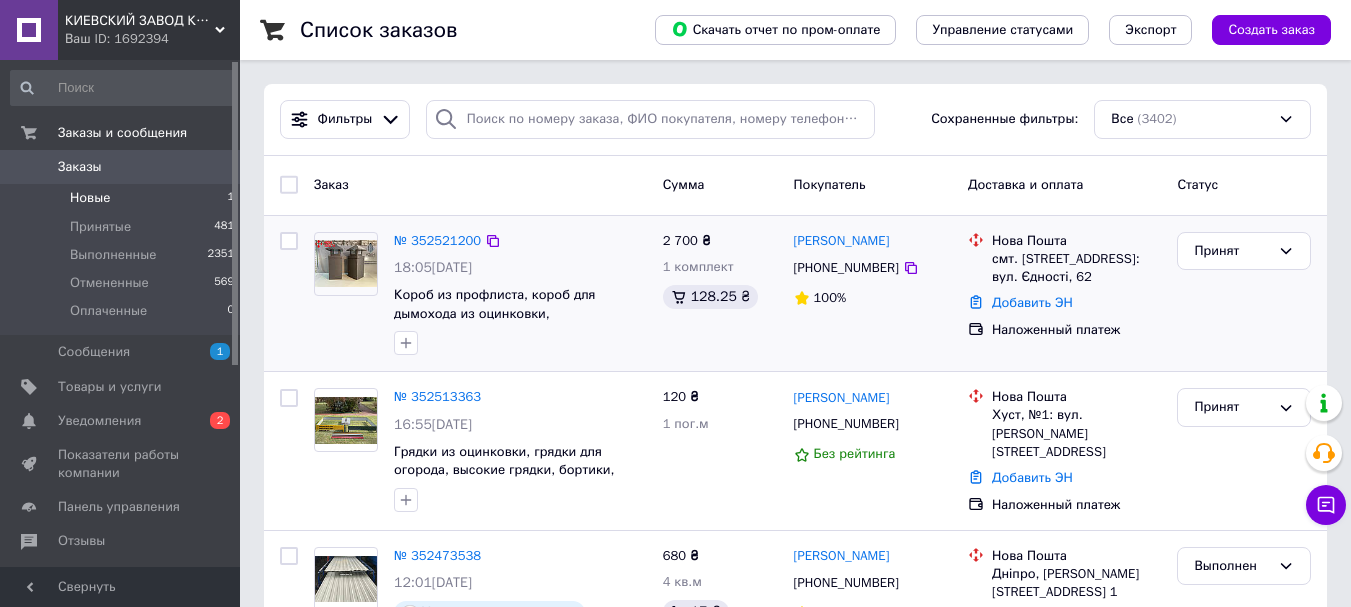 click on "Новые" at bounding box center (90, 198) 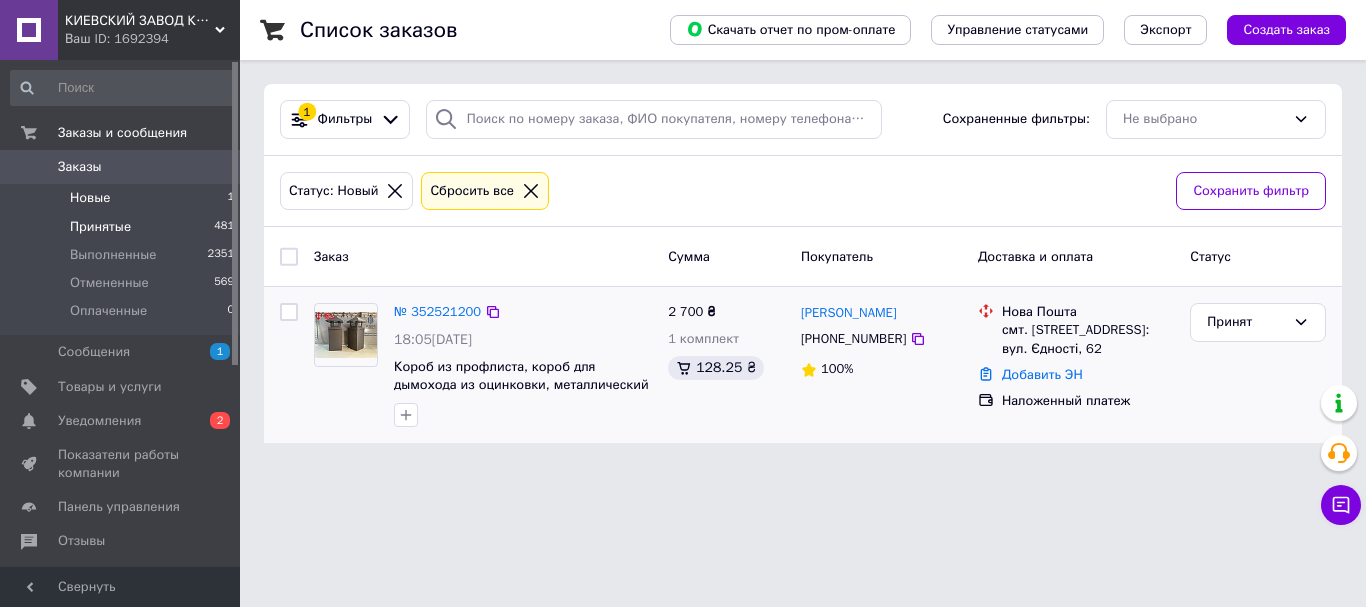 click on "Принятые" at bounding box center [100, 227] 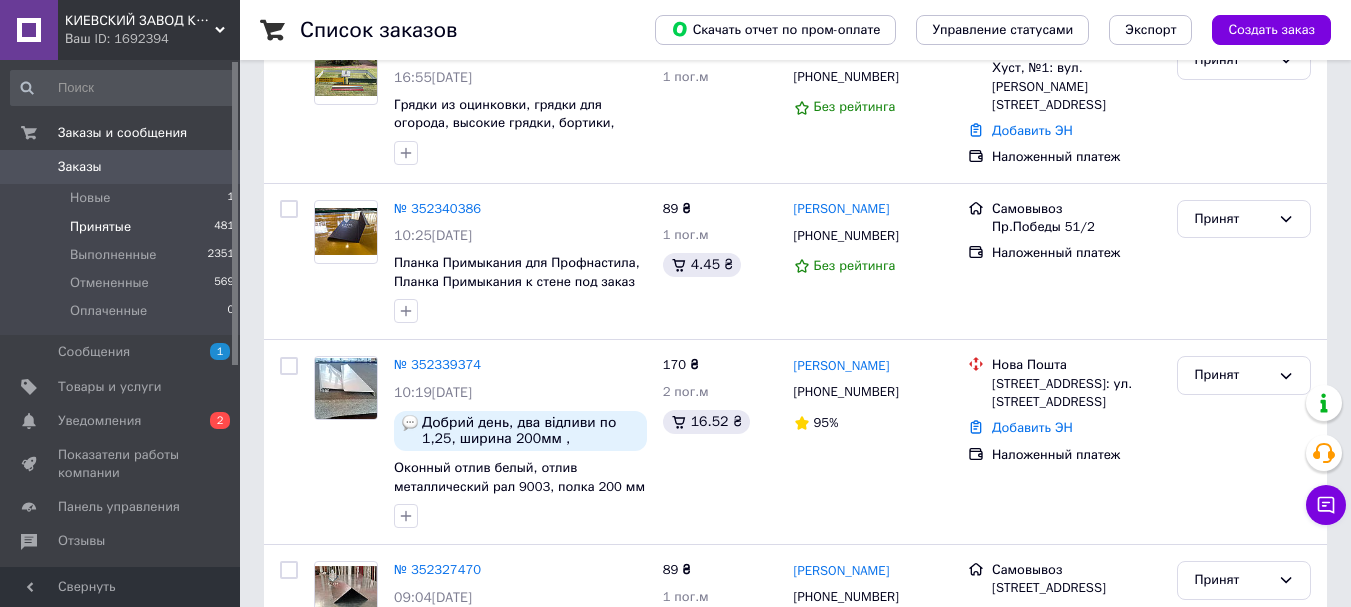 scroll, scrollTop: 300, scrollLeft: 0, axis: vertical 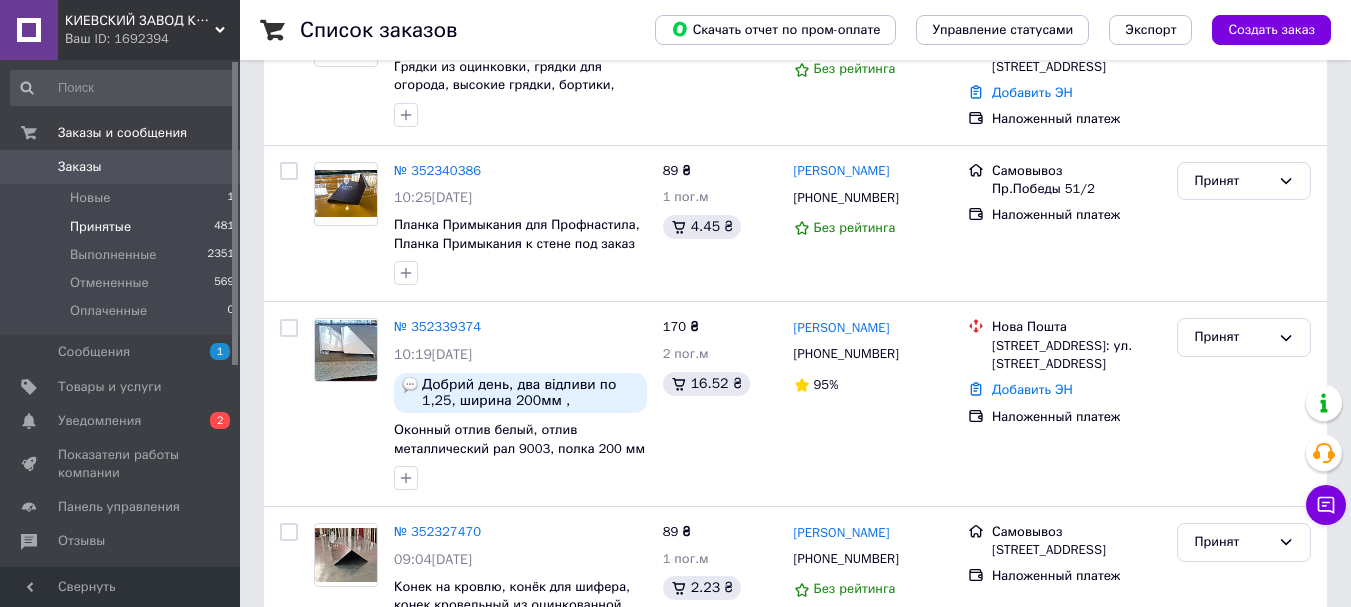 click on "Принятые 481" at bounding box center (123, 227) 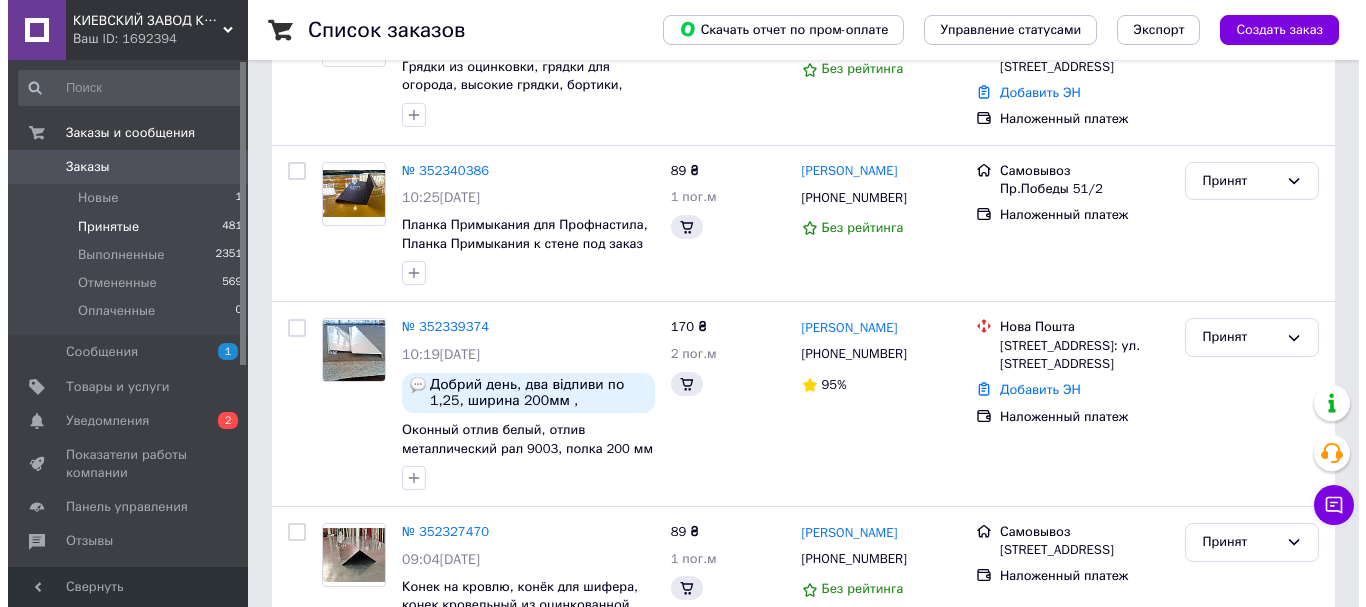 scroll, scrollTop: 0, scrollLeft: 0, axis: both 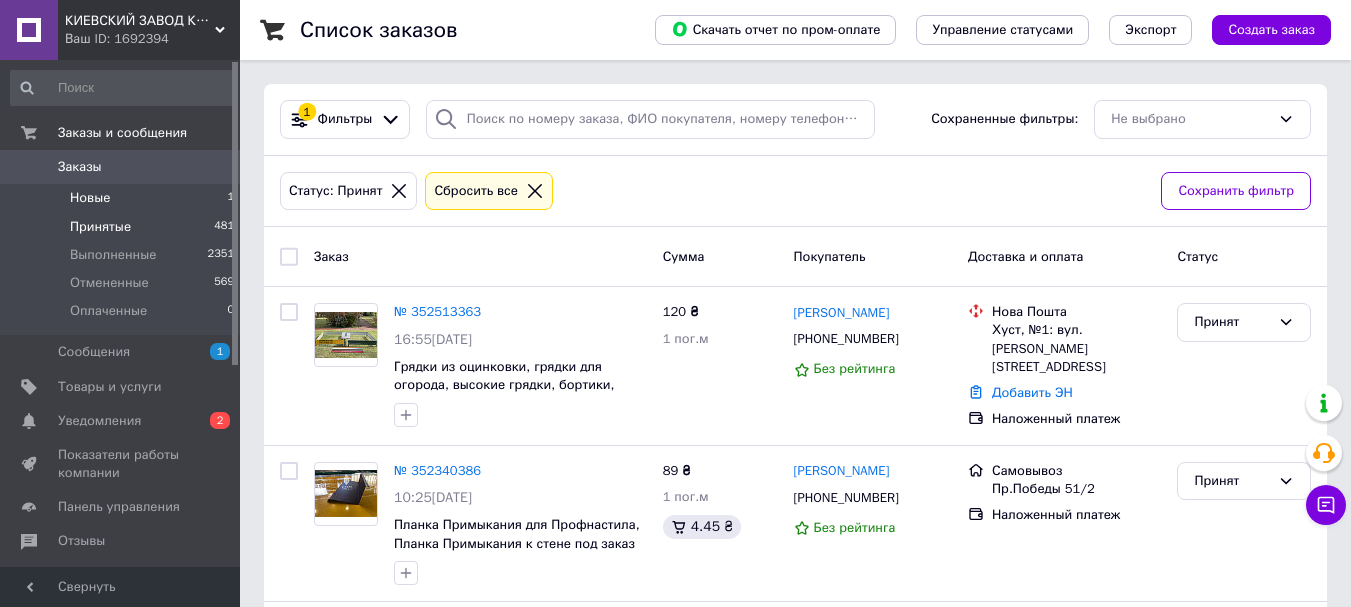 click on "Новые" at bounding box center [90, 198] 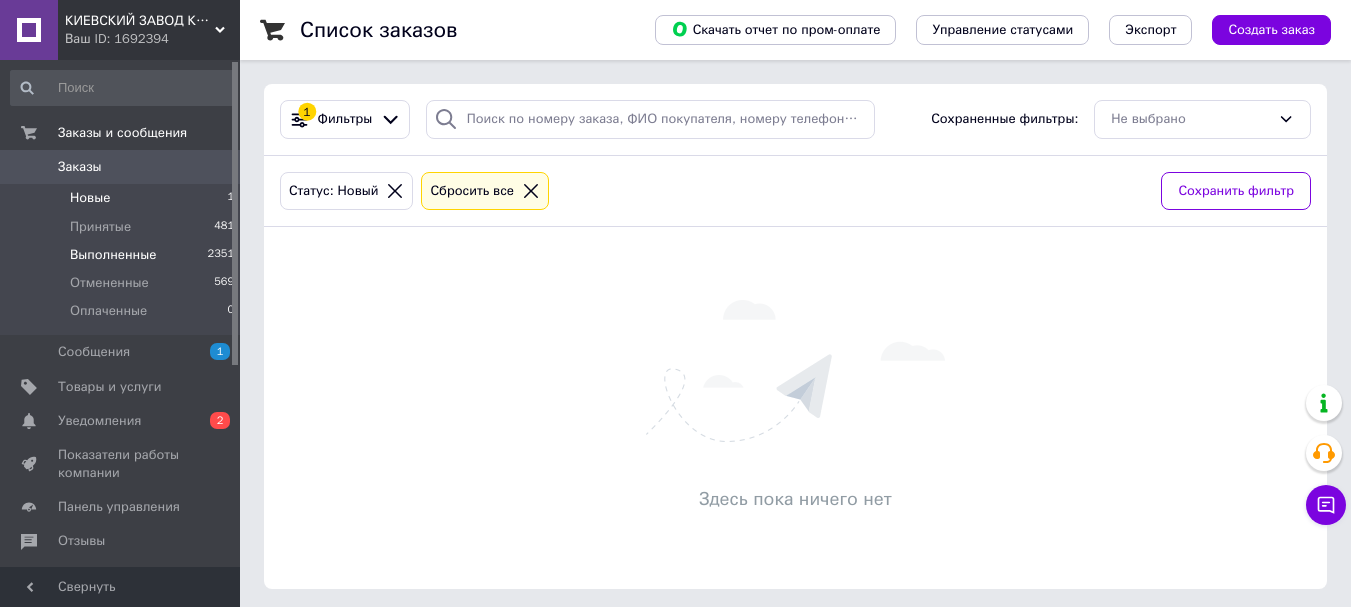 click on "Выполненные 2351" at bounding box center [123, 255] 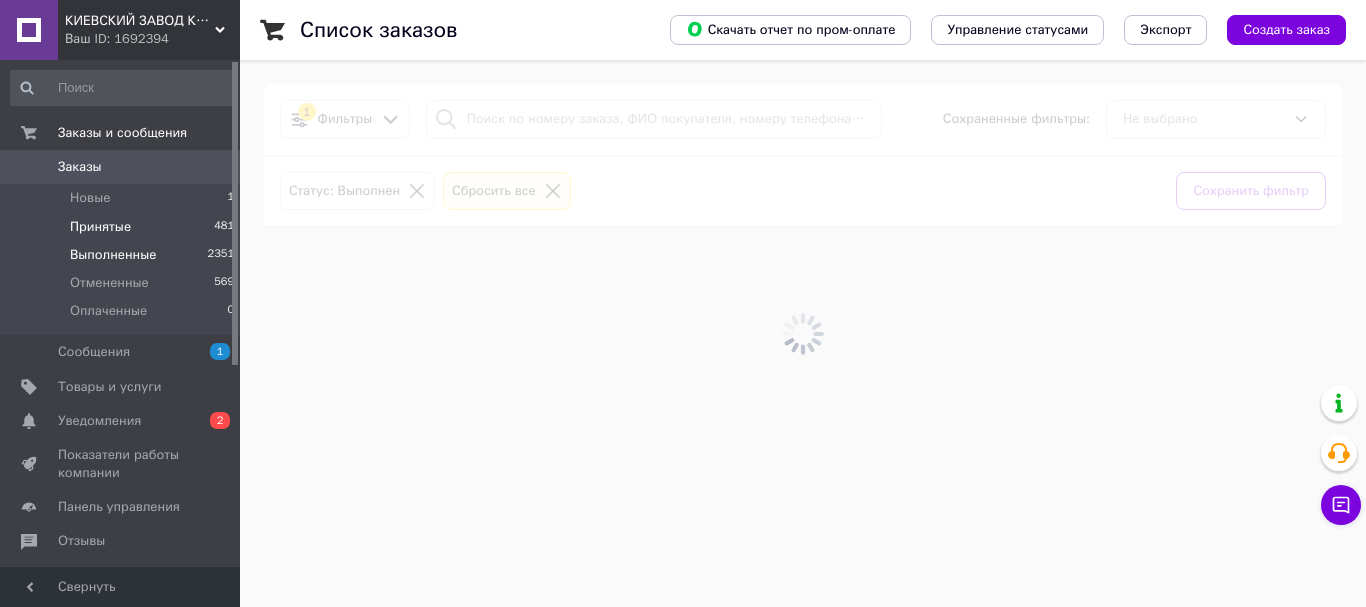 click on "Принятые" at bounding box center (100, 227) 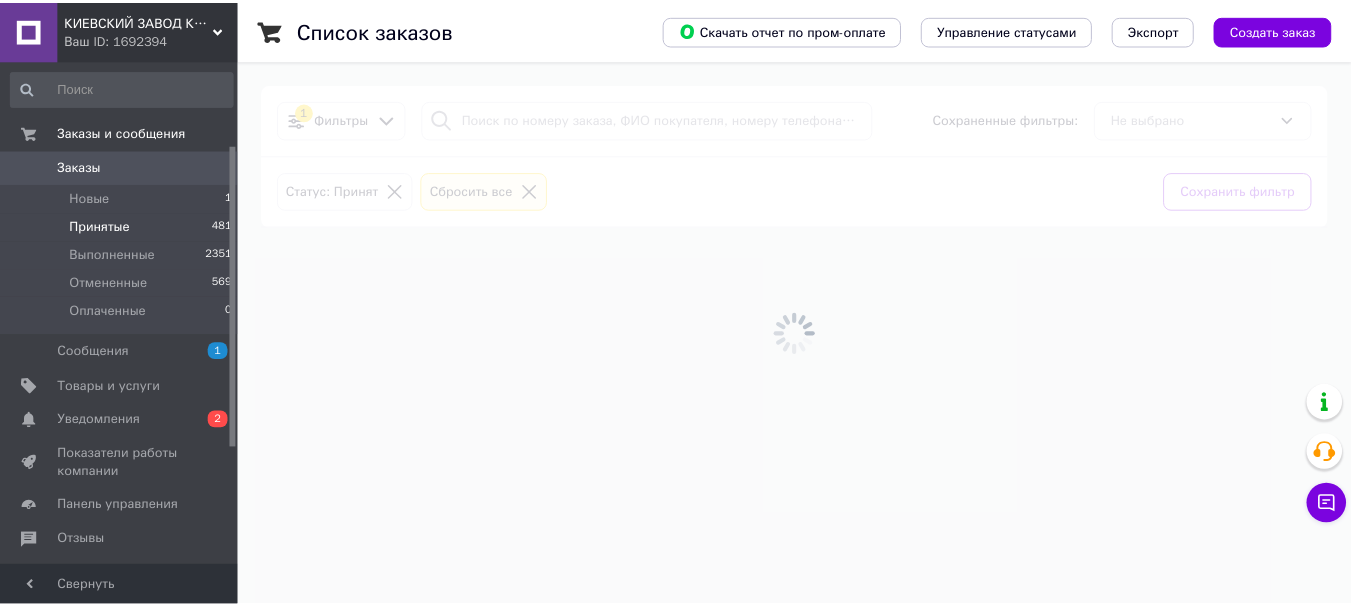 scroll, scrollTop: 200, scrollLeft: 0, axis: vertical 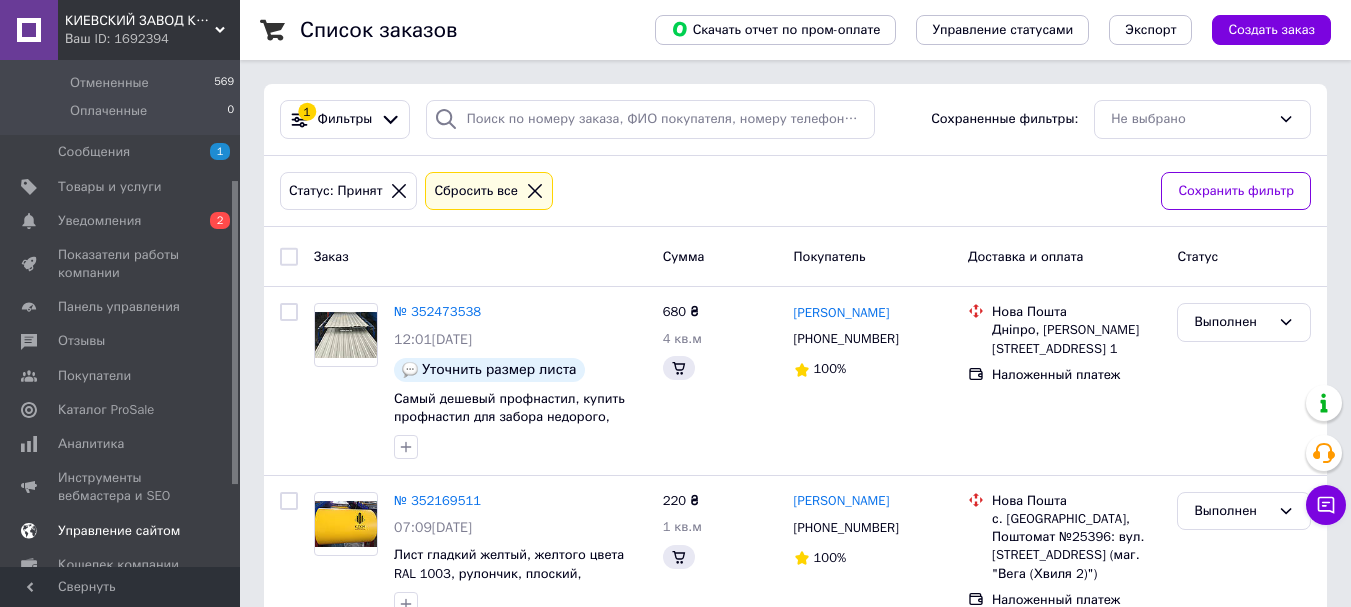 click on "Каталог ProSale" at bounding box center [106, 410] 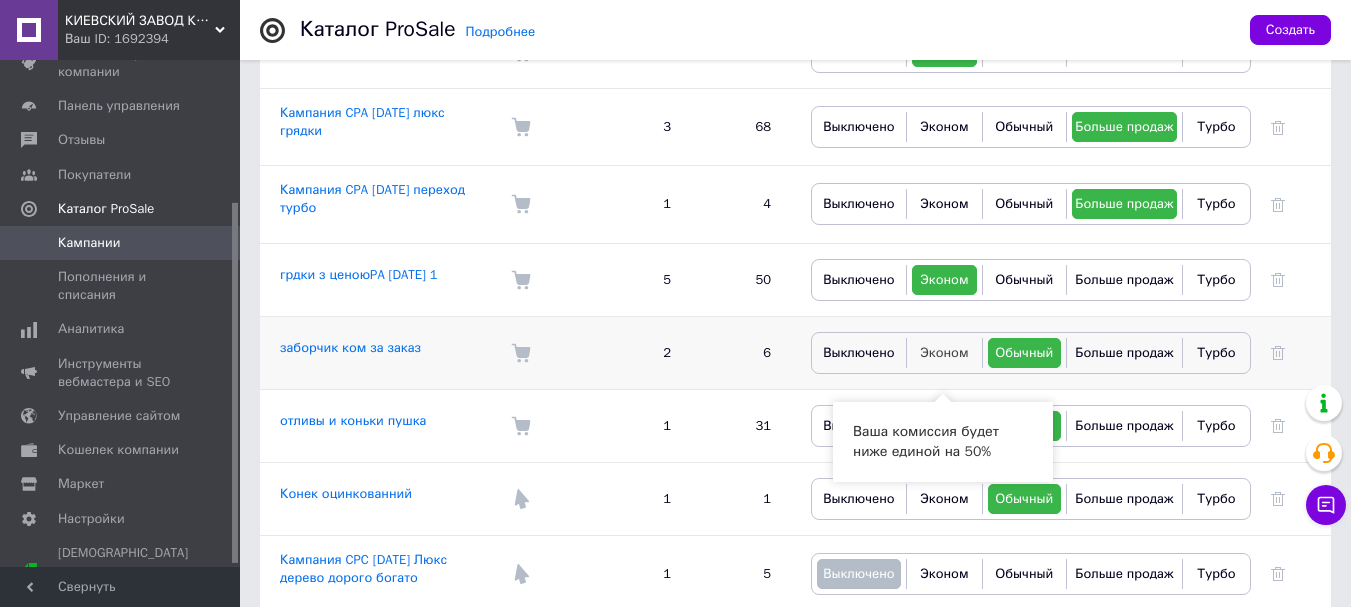 scroll, scrollTop: 800, scrollLeft: 0, axis: vertical 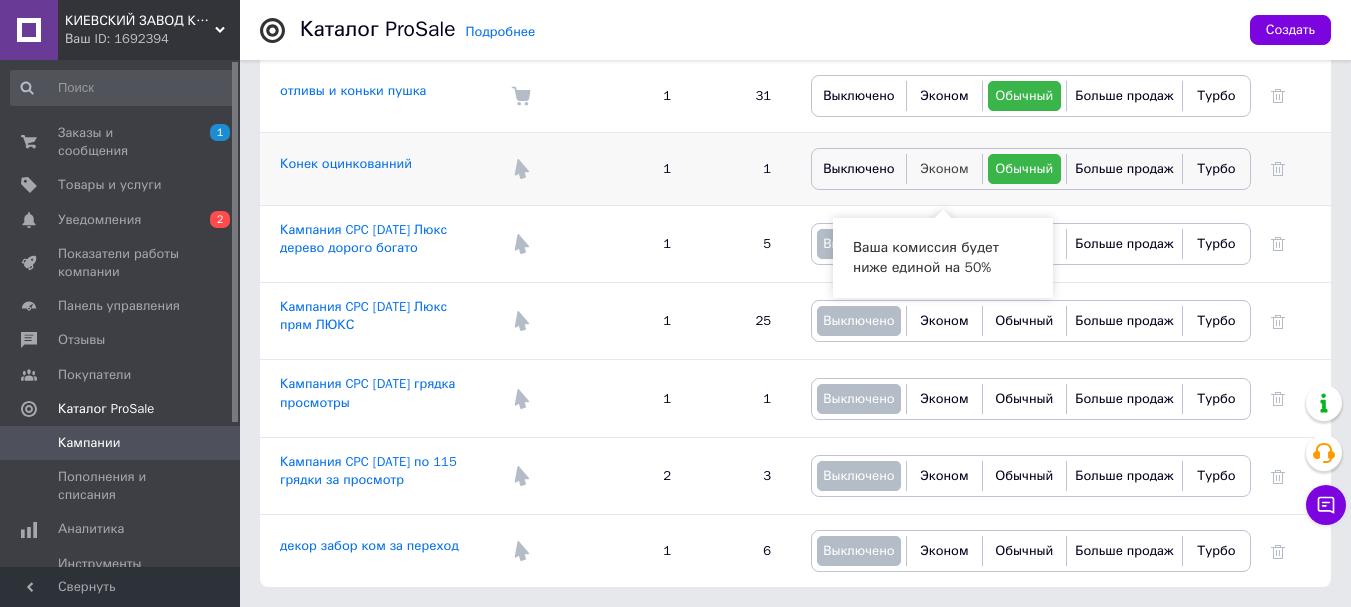 click on "Эконом" at bounding box center [944, 168] 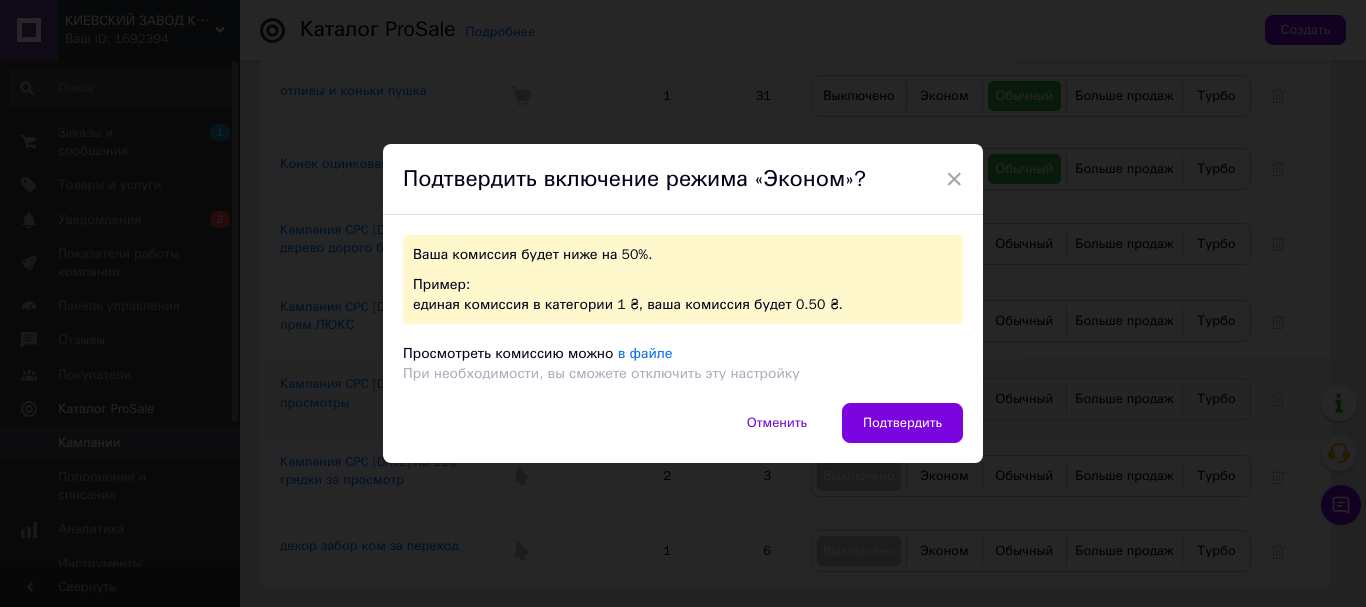 click on "Подтвердить" at bounding box center [902, 423] 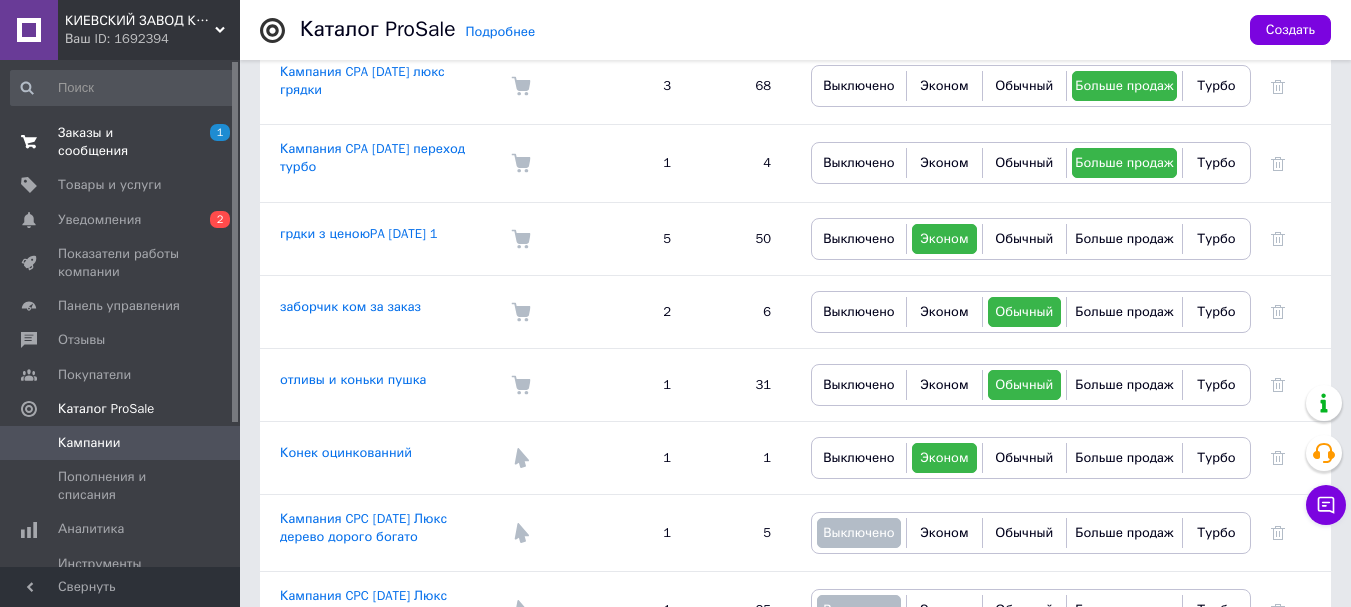 scroll, scrollTop: 612, scrollLeft: 0, axis: vertical 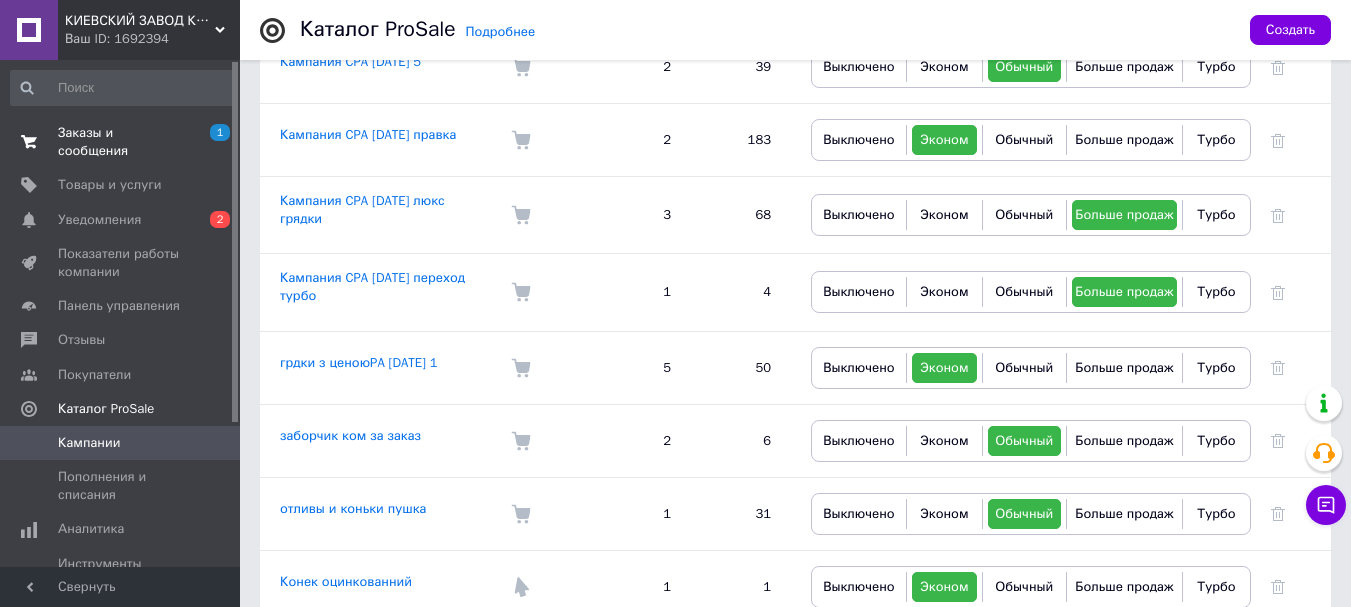 click on "Заказы и сообщения 1 0" at bounding box center [123, 142] 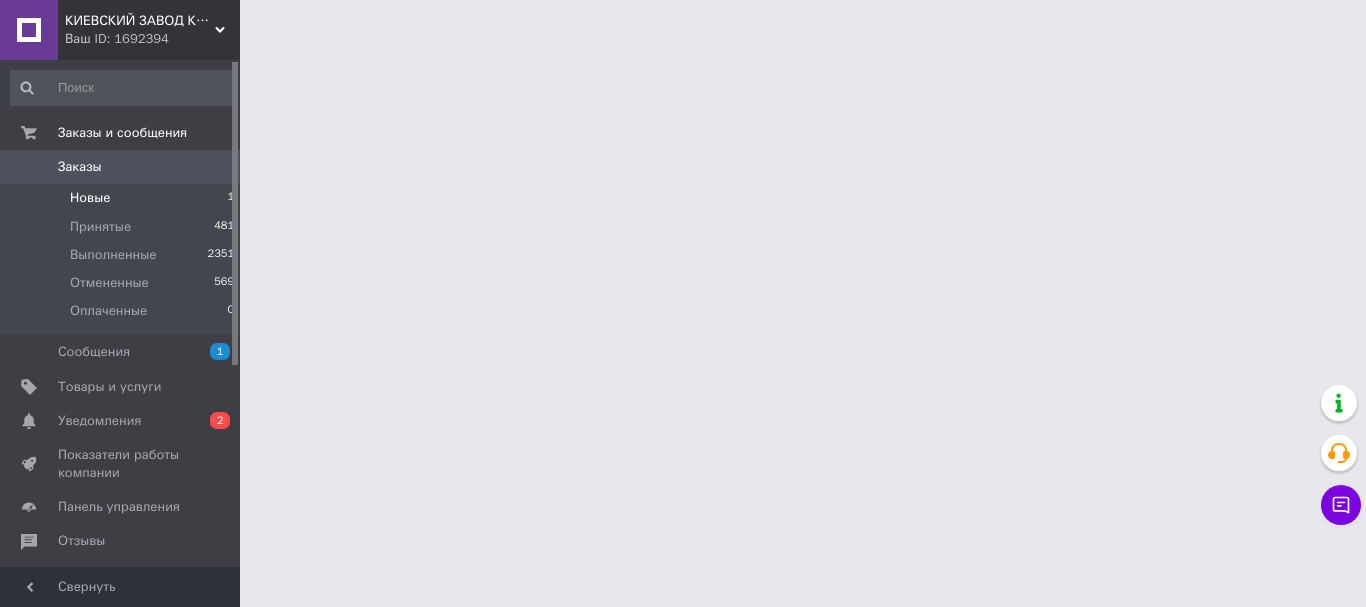 click on "Новые" at bounding box center (90, 198) 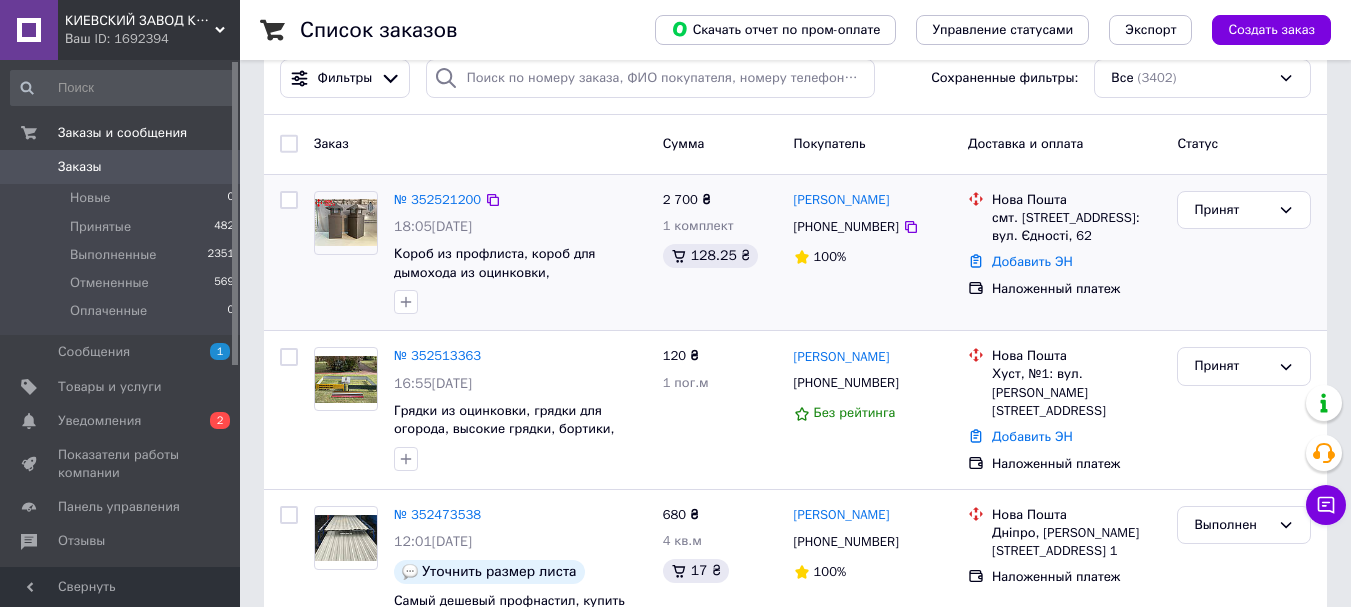 scroll, scrollTop: 100, scrollLeft: 0, axis: vertical 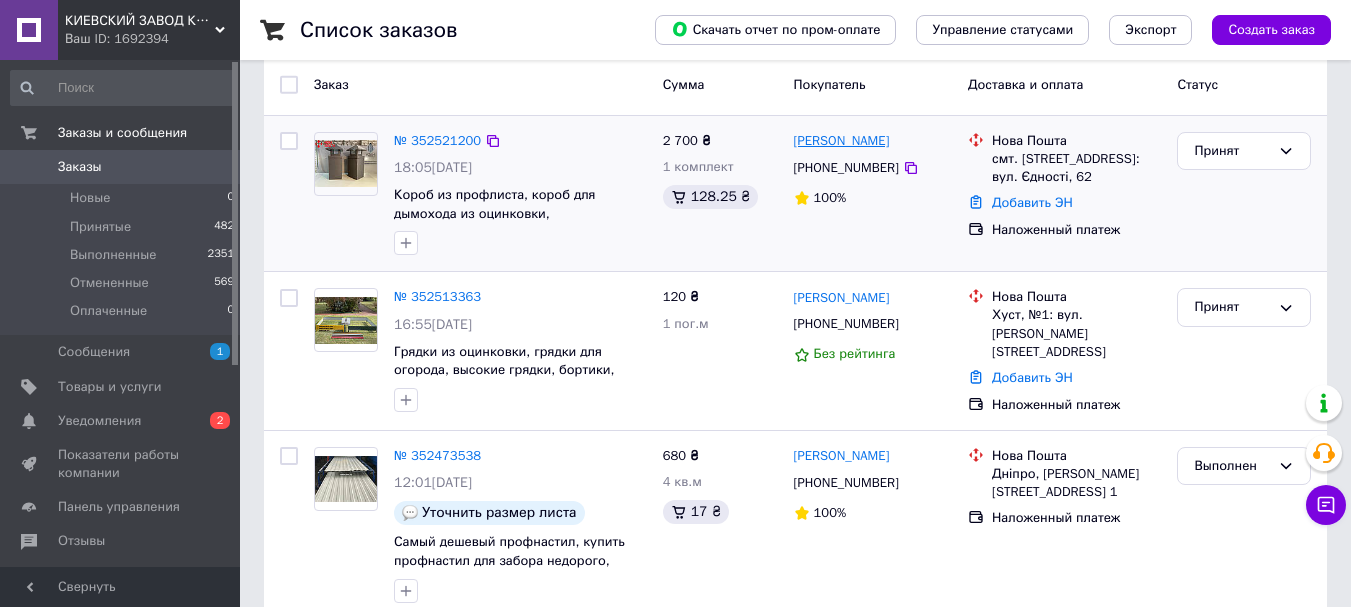 click on "[PERSON_NAME]" at bounding box center (842, 141) 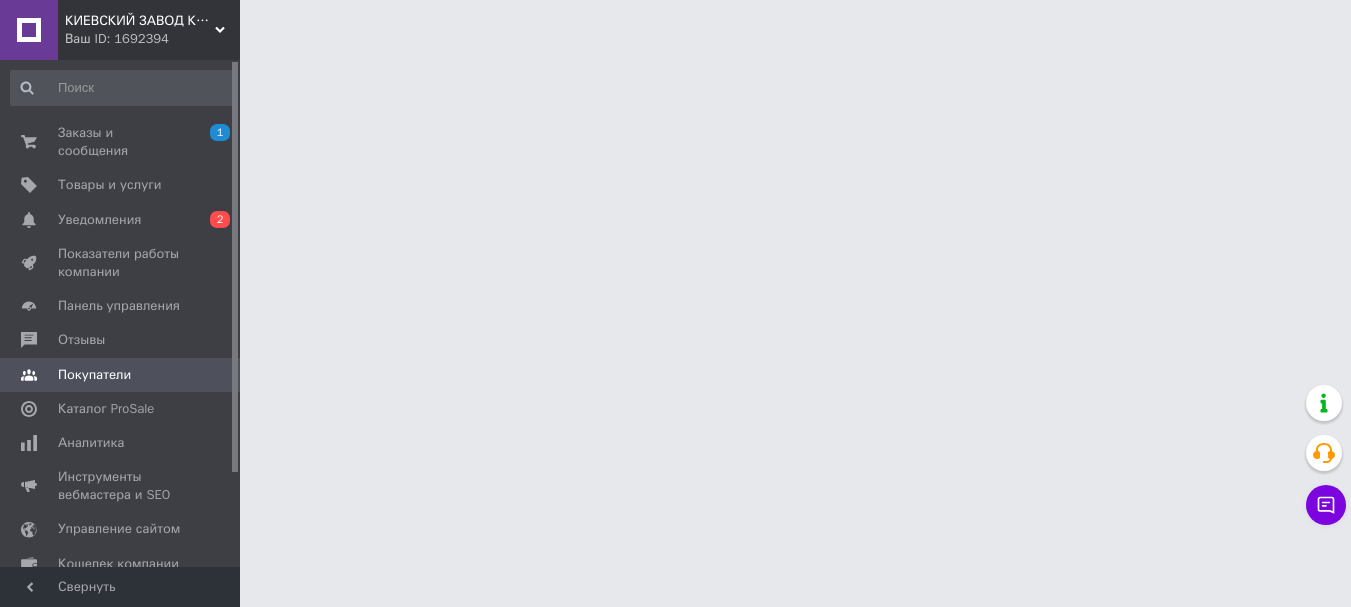 scroll, scrollTop: 0, scrollLeft: 0, axis: both 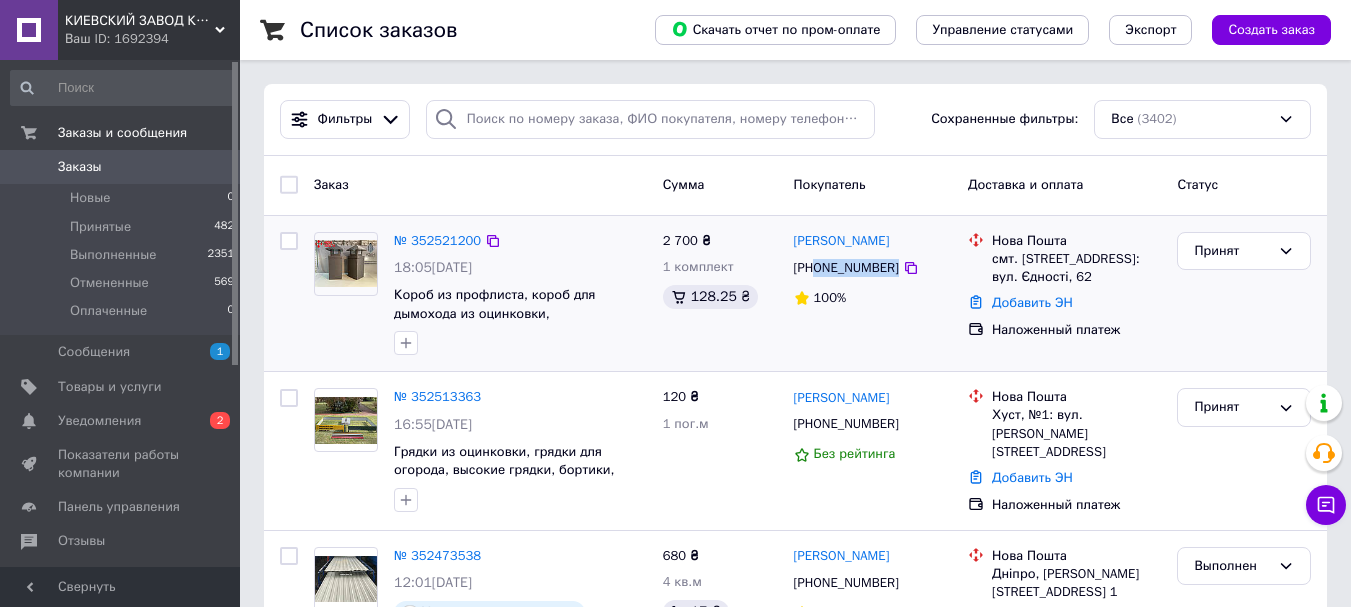 drag, startPoint x: 888, startPoint y: 269, endPoint x: 819, endPoint y: 267, distance: 69.02898 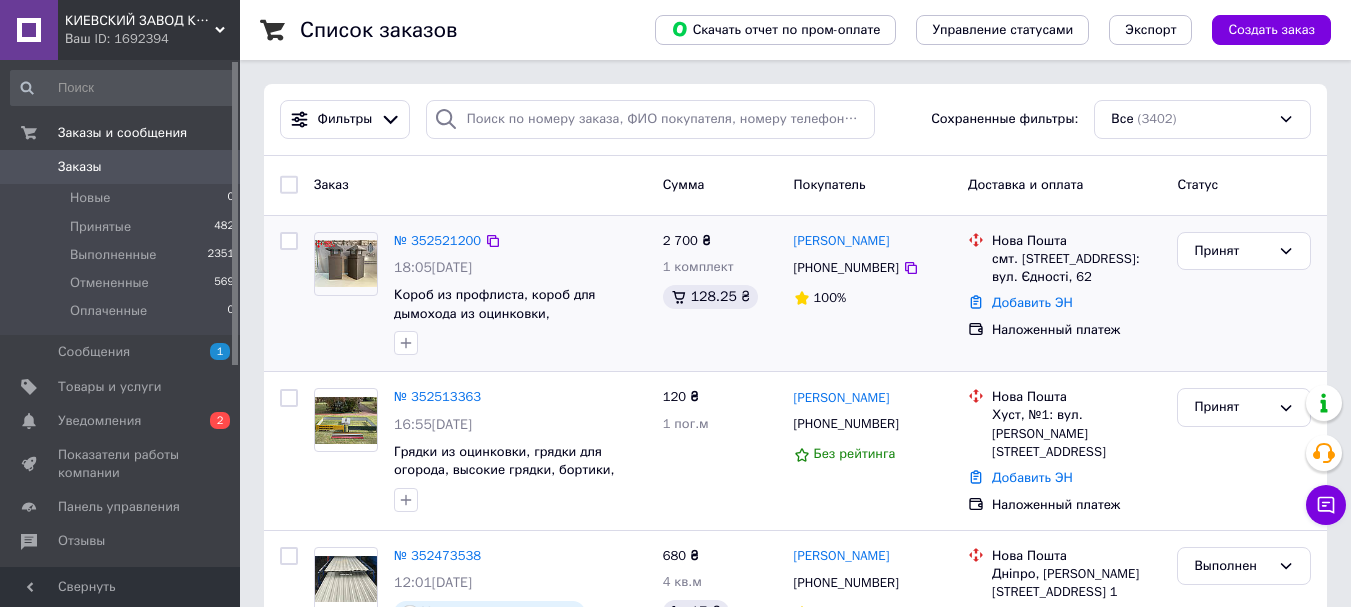 drag, startPoint x: 819, startPoint y: 267, endPoint x: 764, endPoint y: 249, distance: 57.870544 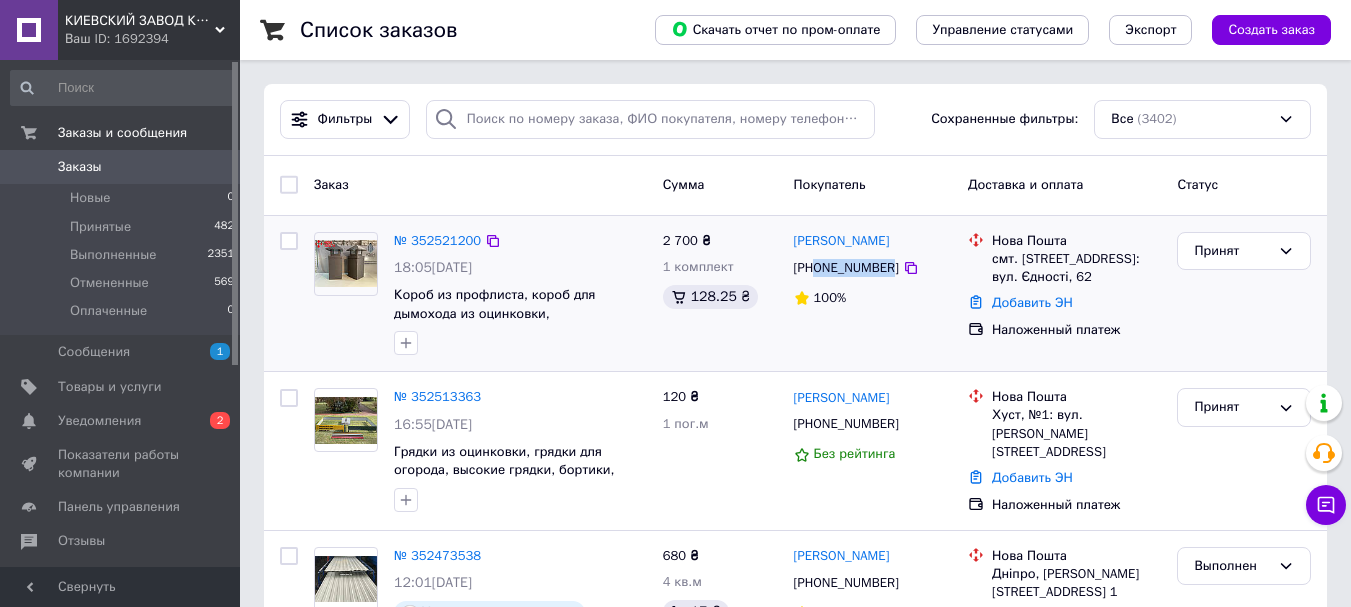 drag, startPoint x: 886, startPoint y: 265, endPoint x: 817, endPoint y: 265, distance: 69 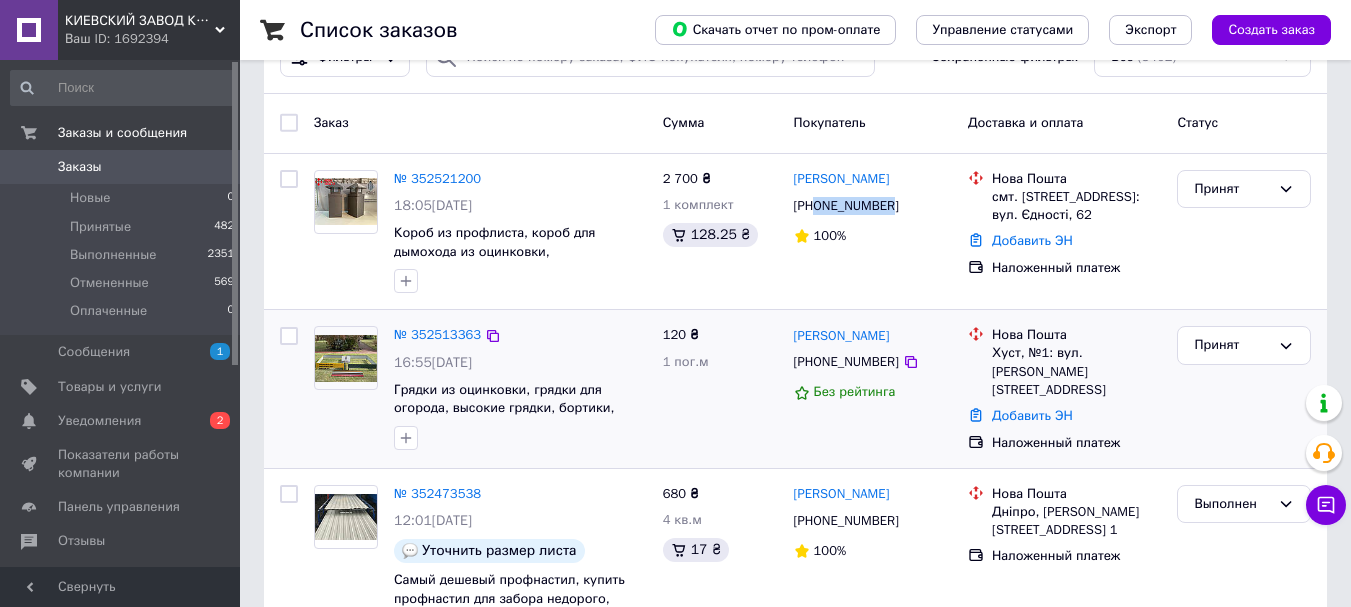 scroll, scrollTop: 100, scrollLeft: 0, axis: vertical 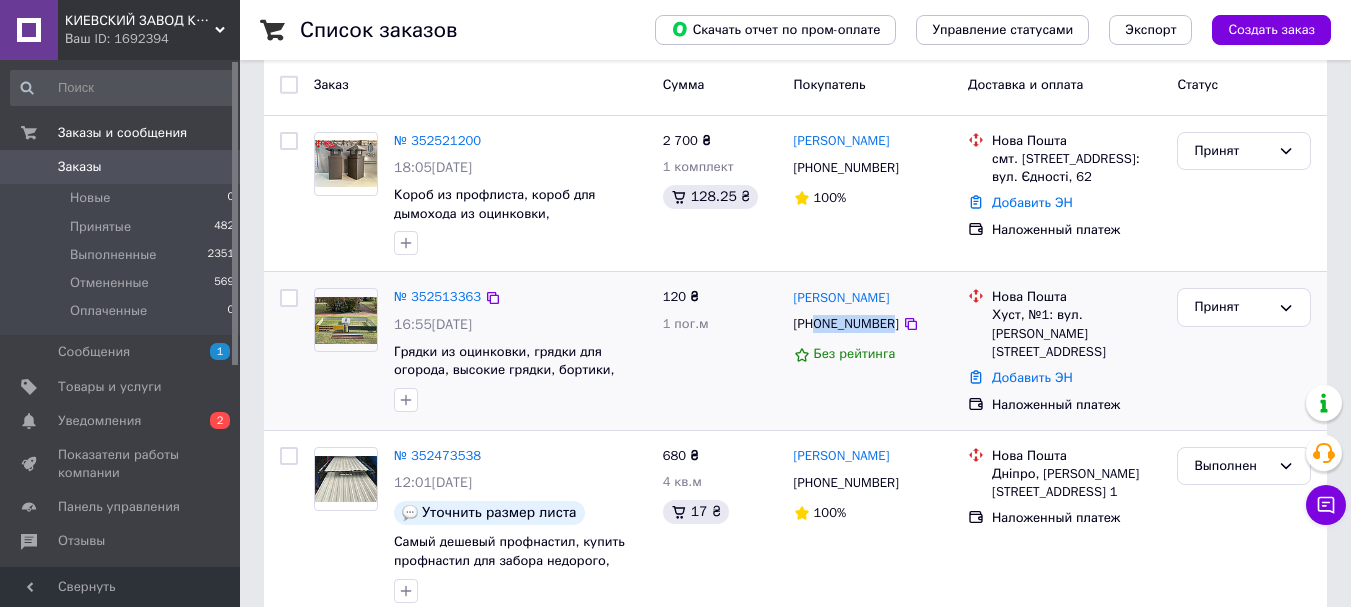 drag, startPoint x: 884, startPoint y: 323, endPoint x: 819, endPoint y: 324, distance: 65.00769 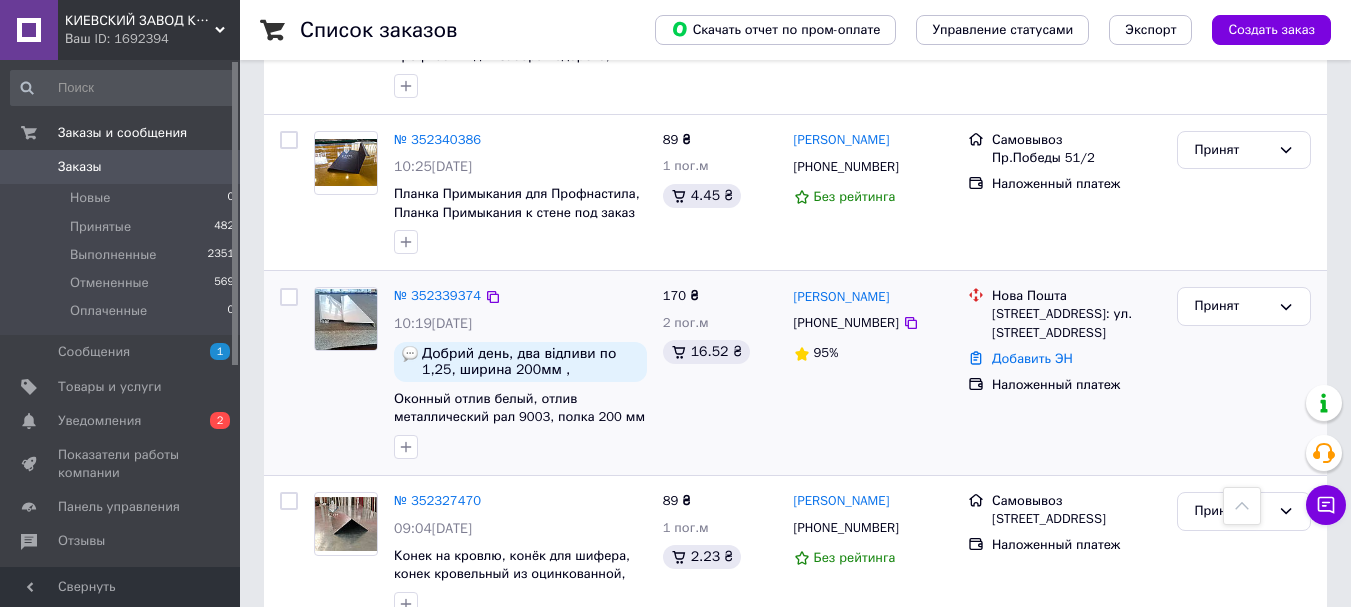 scroll, scrollTop: 700, scrollLeft: 0, axis: vertical 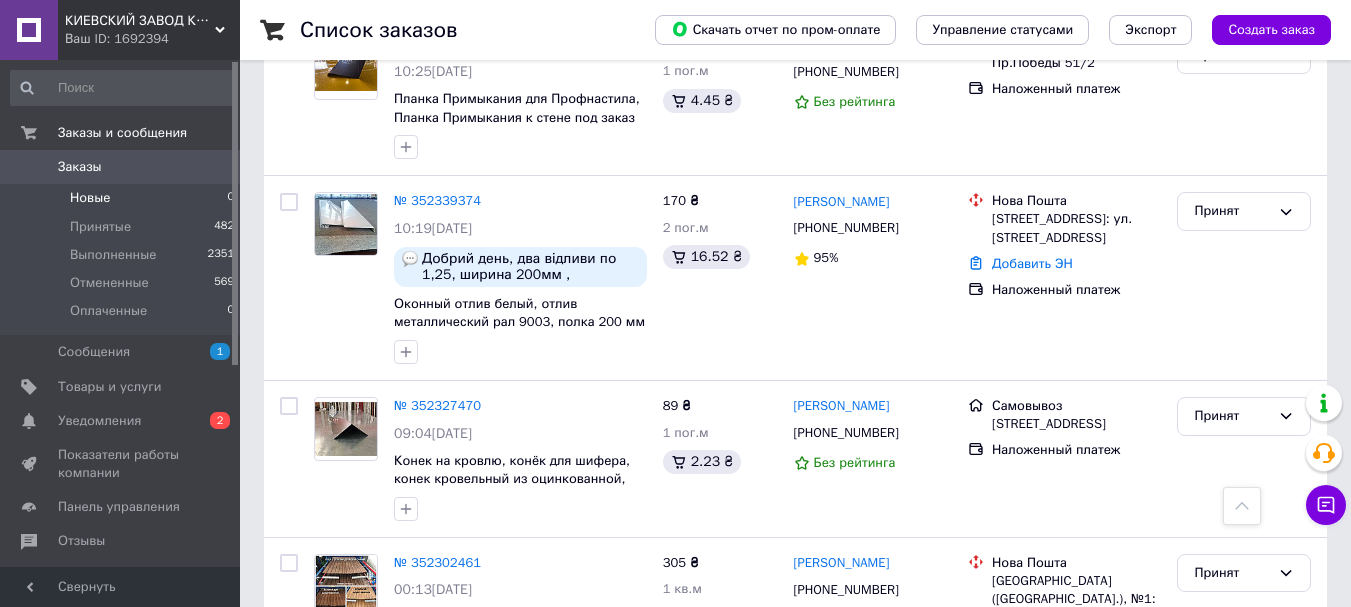 click on "Новые" at bounding box center [90, 198] 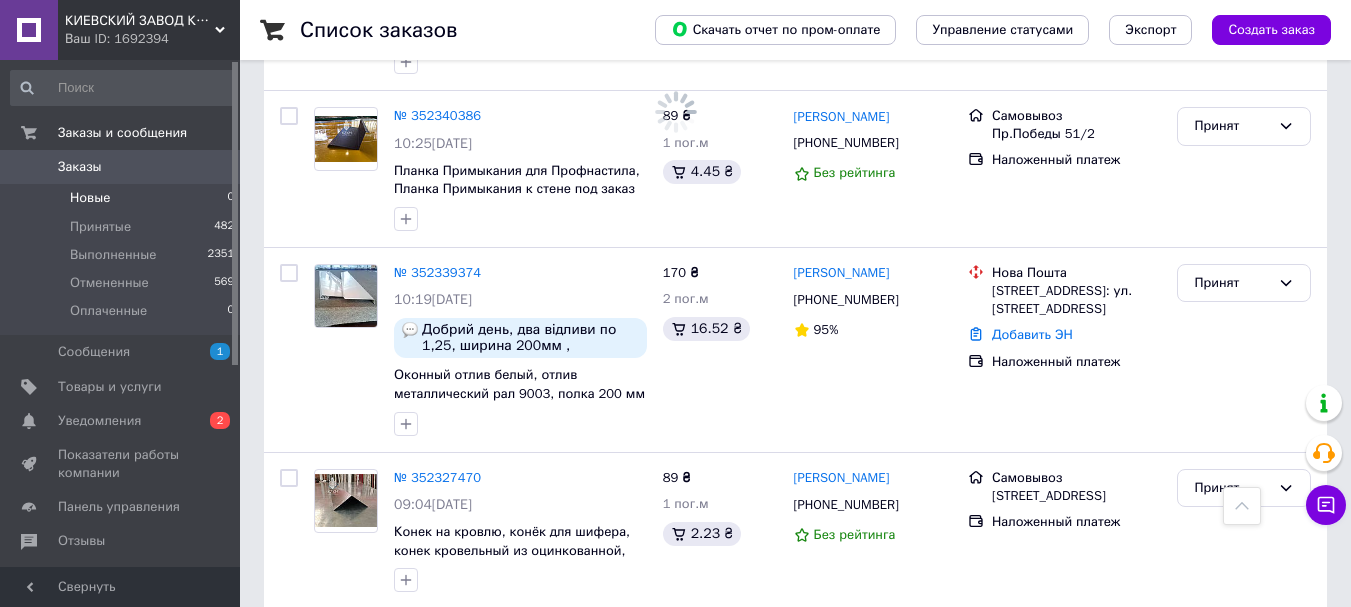 scroll, scrollTop: 772, scrollLeft: 0, axis: vertical 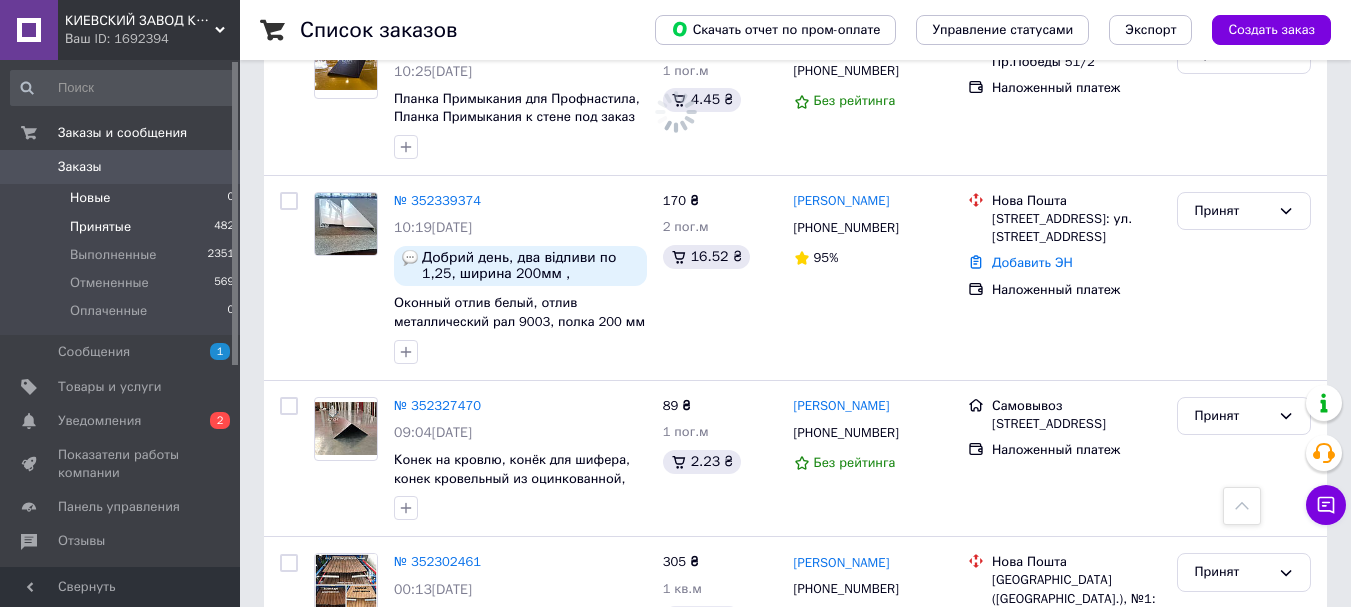 click on "Принятые" at bounding box center [100, 227] 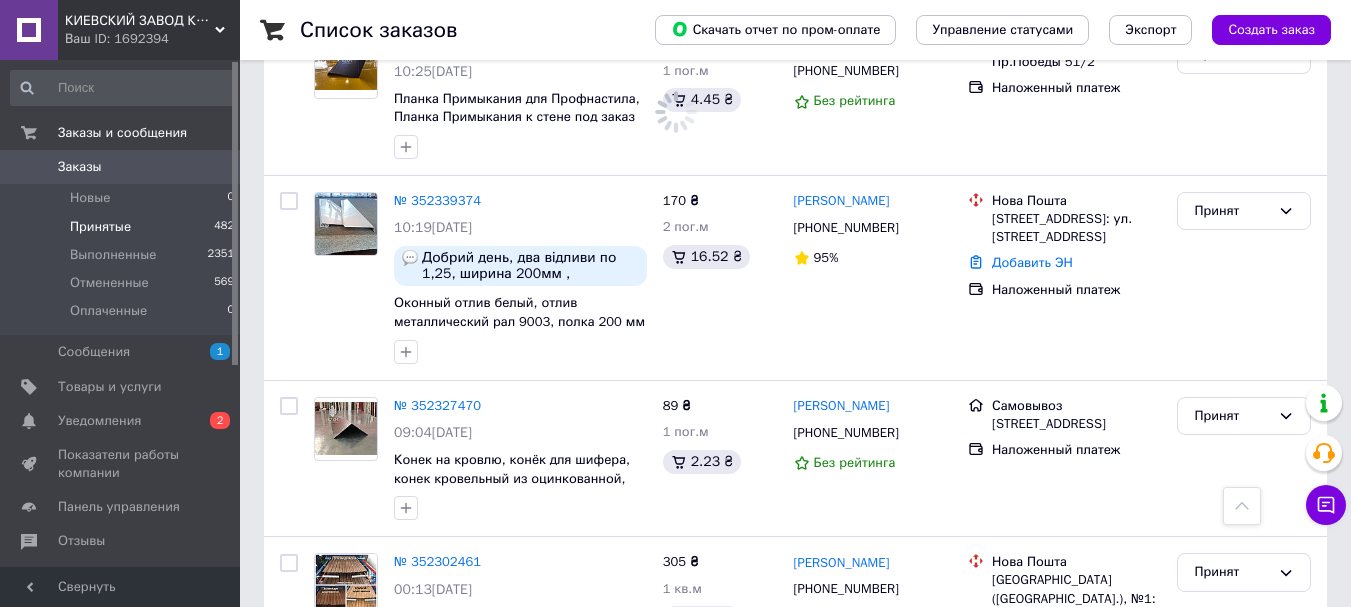 scroll, scrollTop: 0, scrollLeft: 0, axis: both 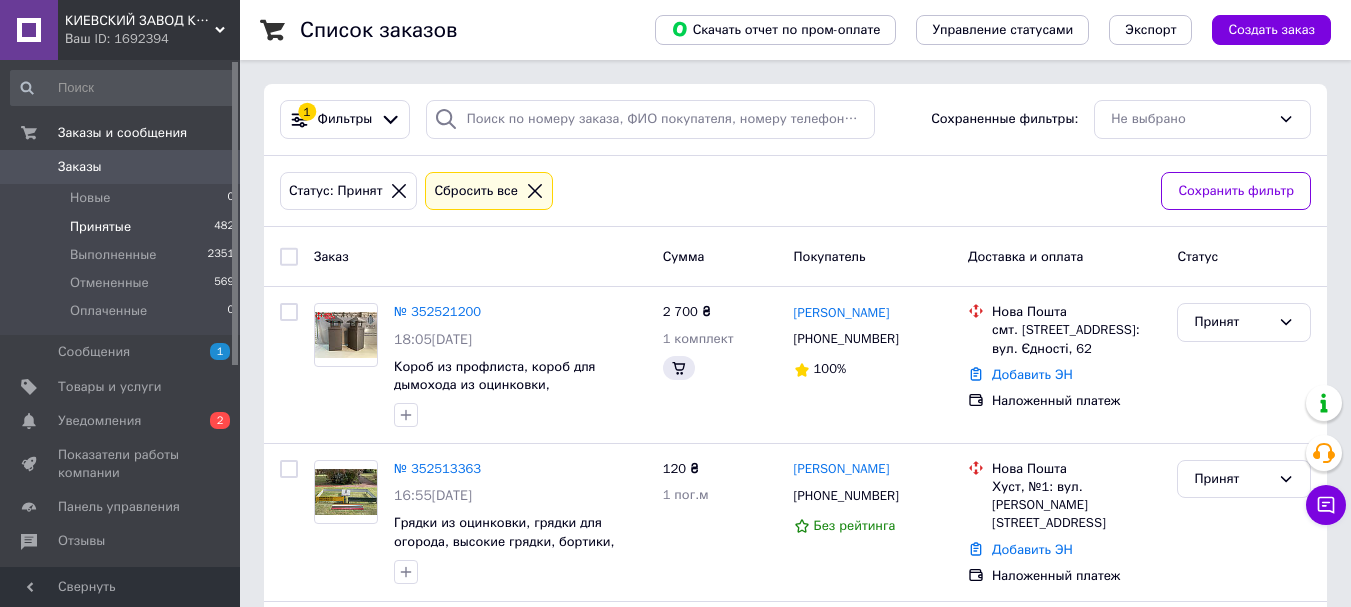 click on "Принятые" at bounding box center (100, 227) 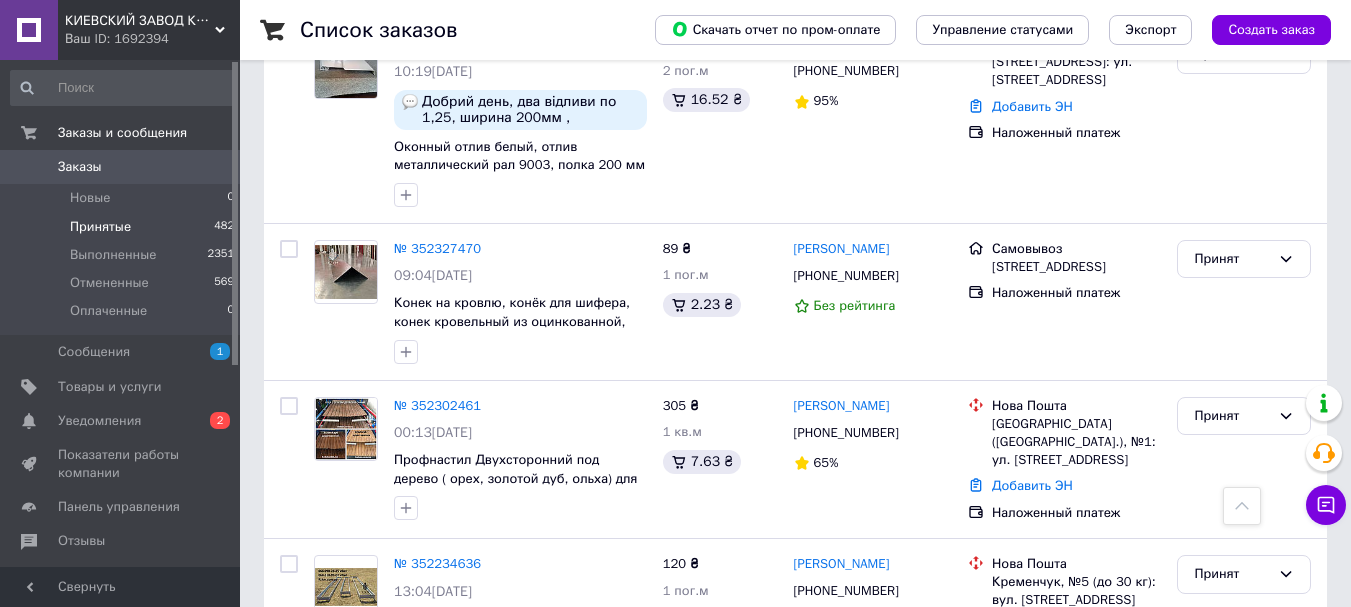 scroll, scrollTop: 749, scrollLeft: 0, axis: vertical 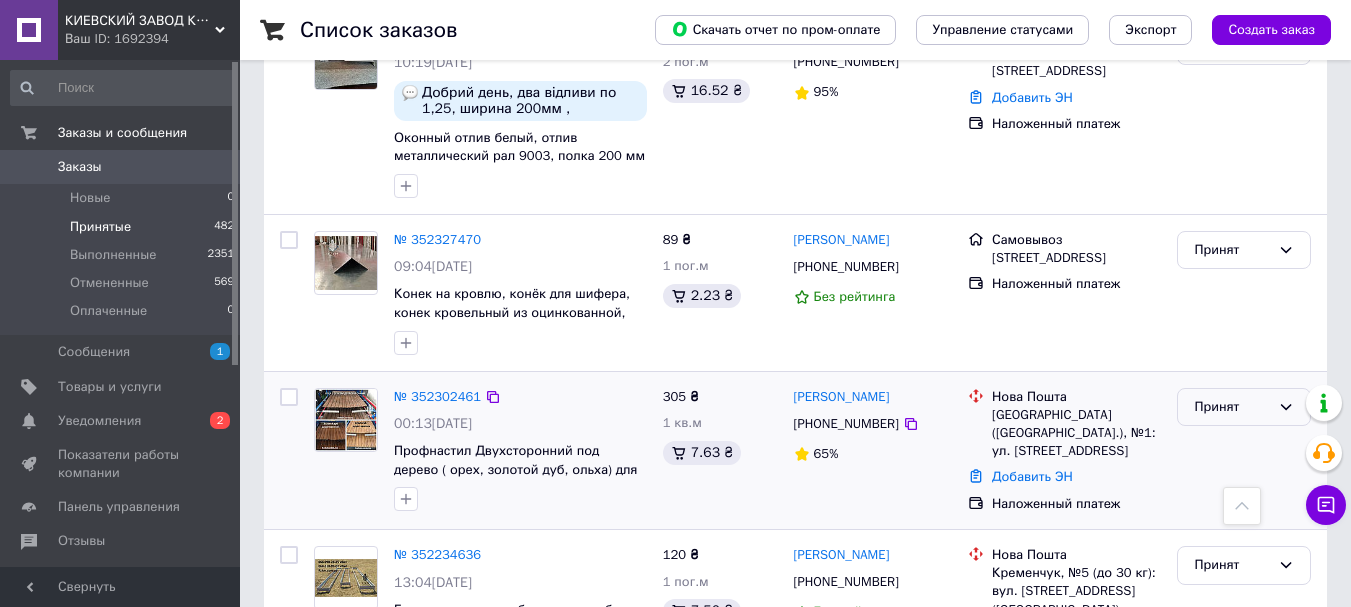 click on "Принят" at bounding box center (1232, 407) 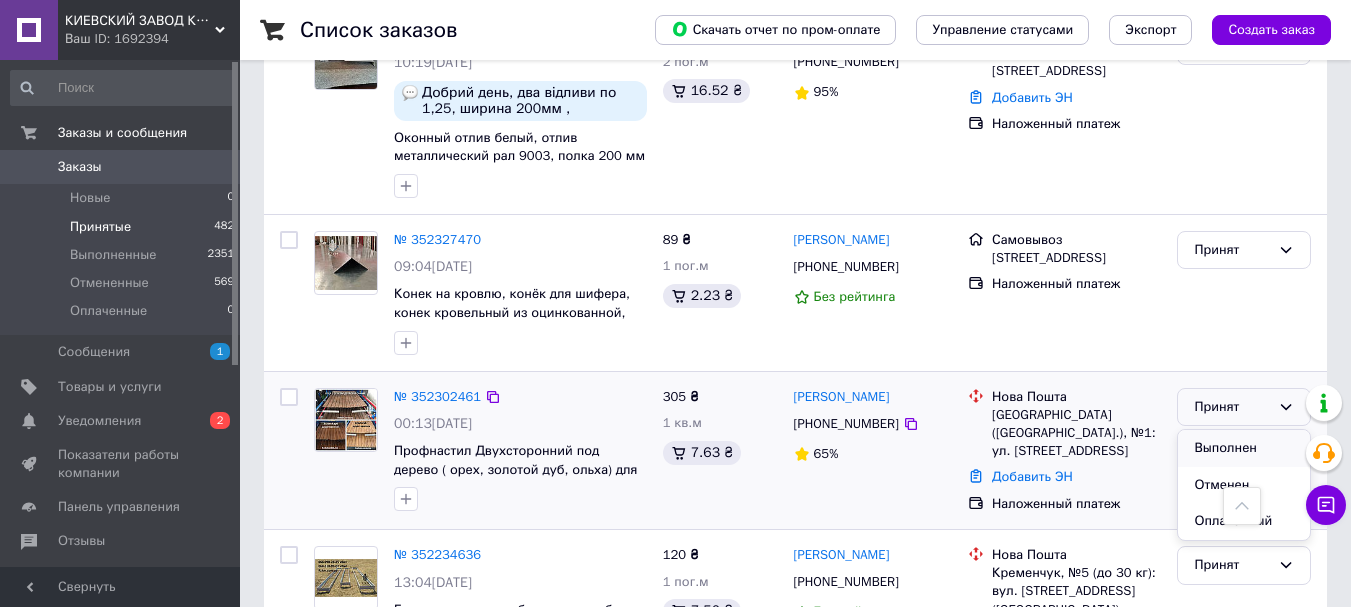 click on "Выполнен" at bounding box center [1244, 448] 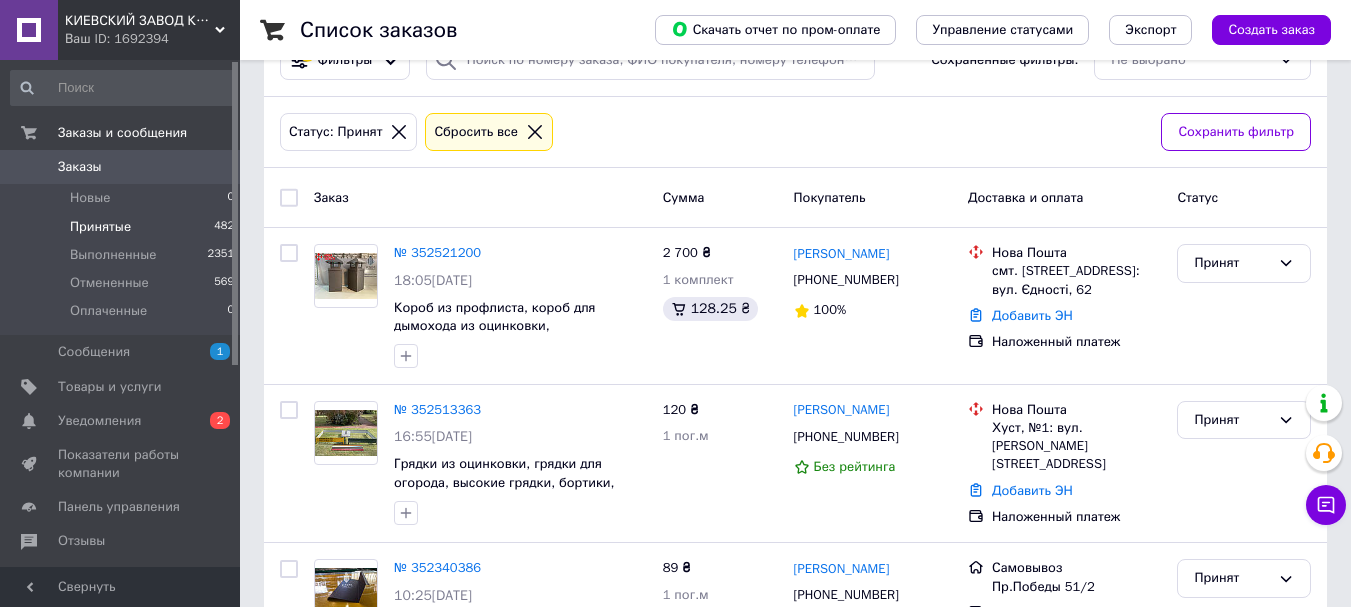 scroll, scrollTop: 100, scrollLeft: 0, axis: vertical 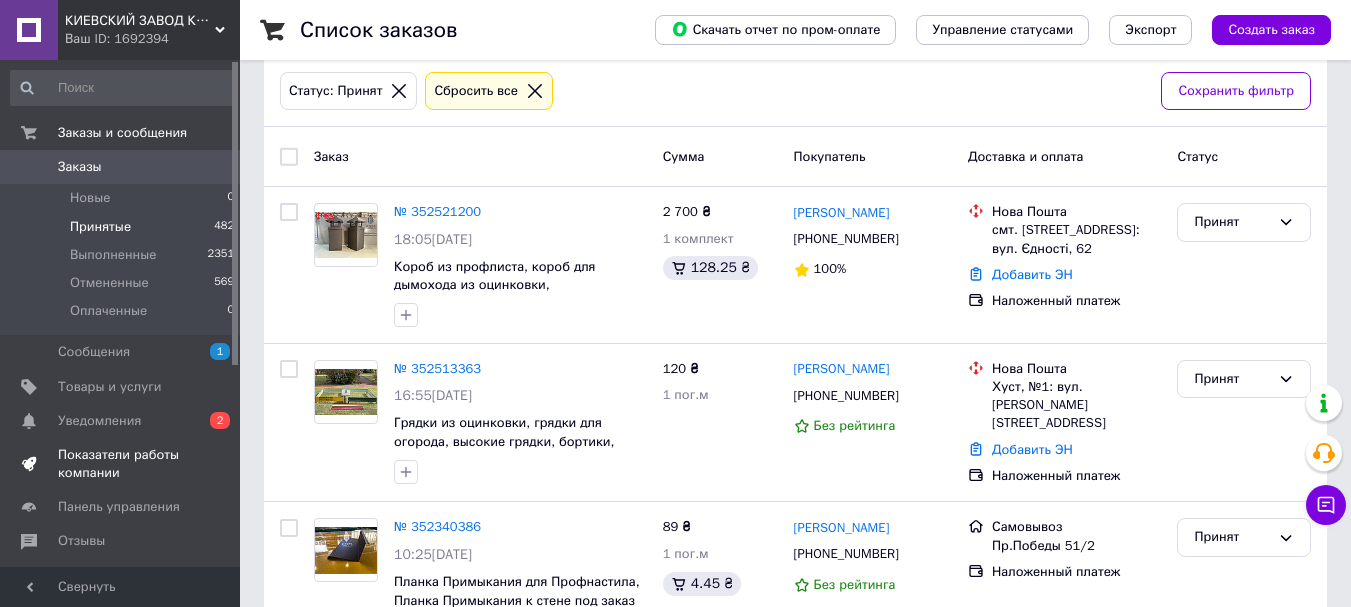 click on "Показатели работы компании" at bounding box center [121, 464] 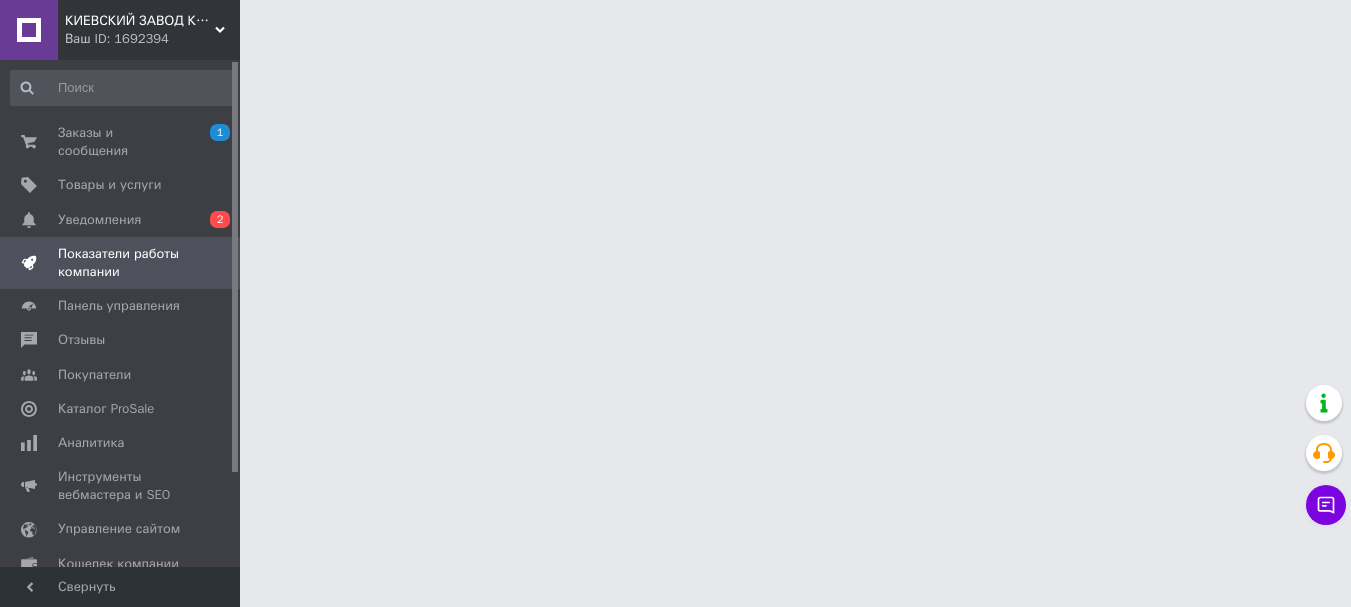 scroll, scrollTop: 0, scrollLeft: 0, axis: both 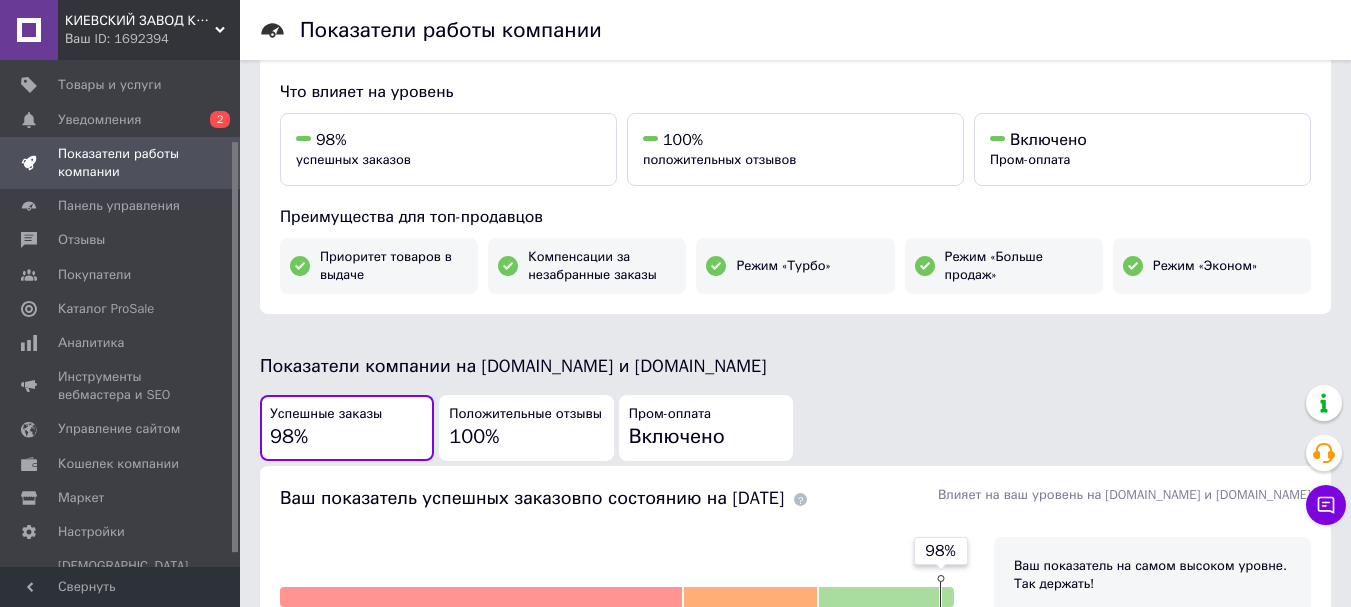 click on "Пром-оплата" at bounding box center [670, 414] 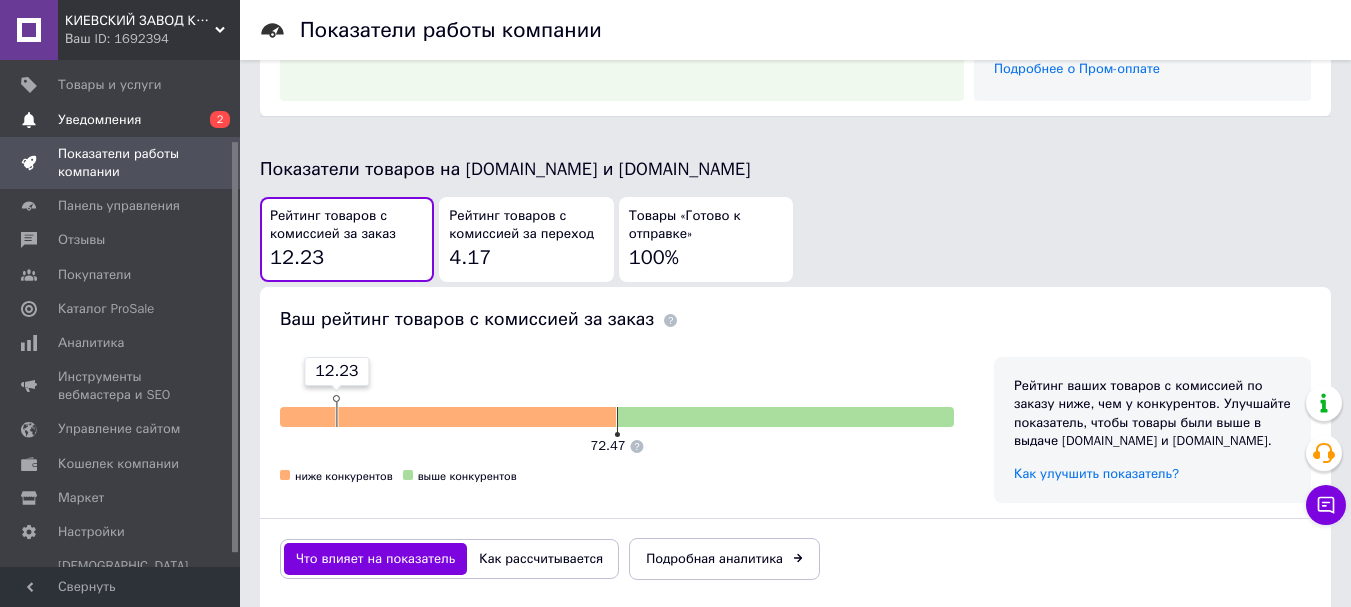 scroll, scrollTop: 761, scrollLeft: 0, axis: vertical 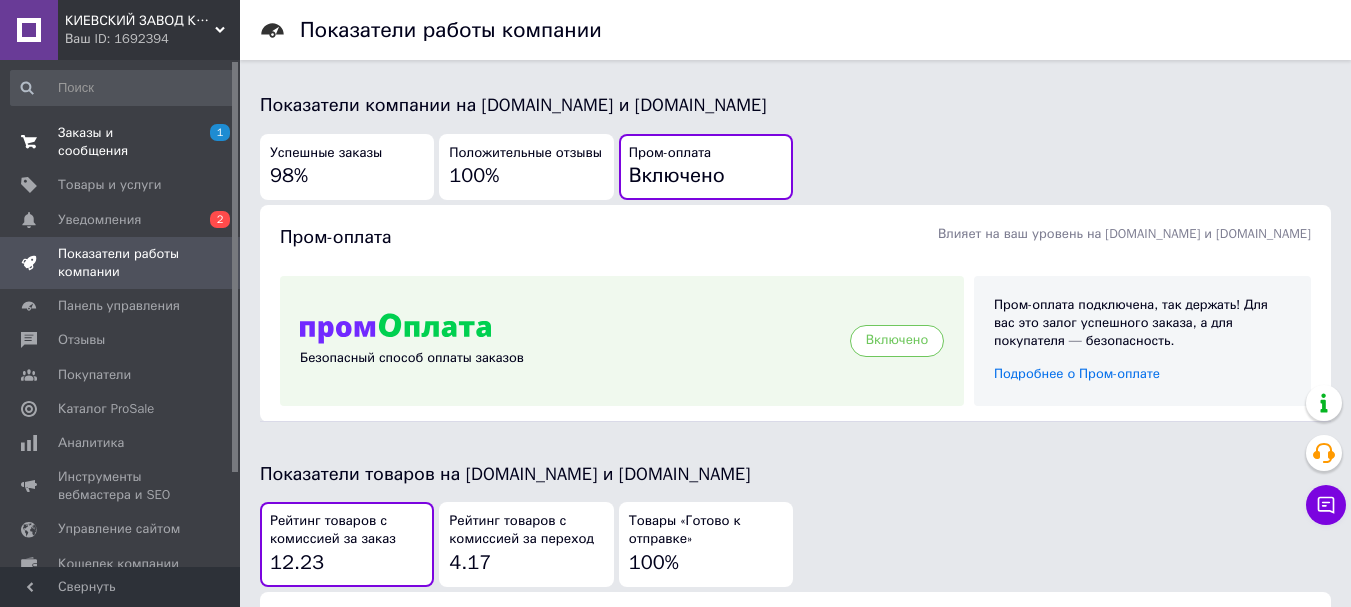 click on "Заказы и сообщения 1 0" at bounding box center [123, 142] 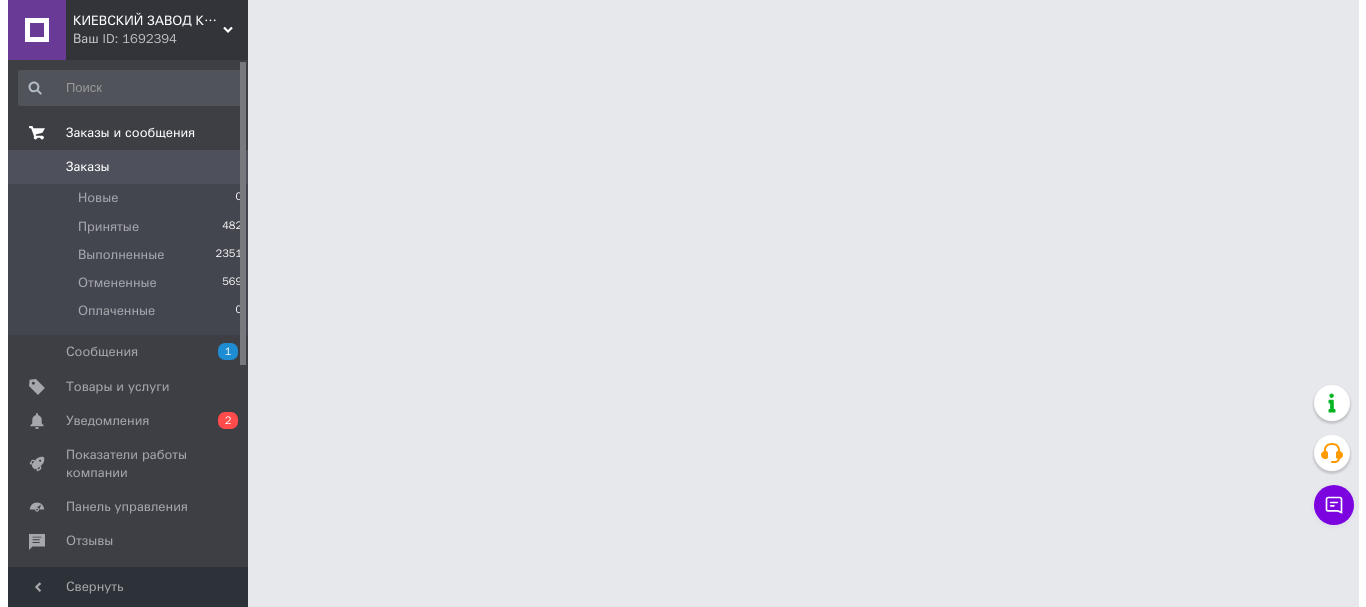 scroll, scrollTop: 0, scrollLeft: 0, axis: both 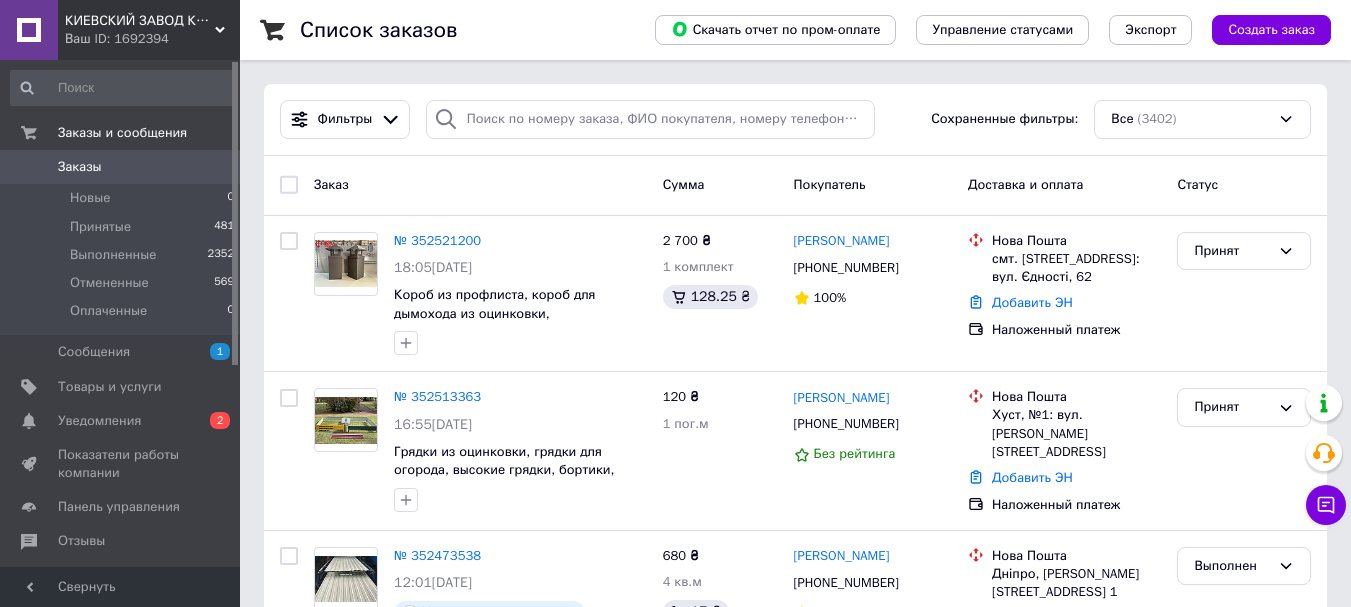 click on "Заказы" at bounding box center [80, 167] 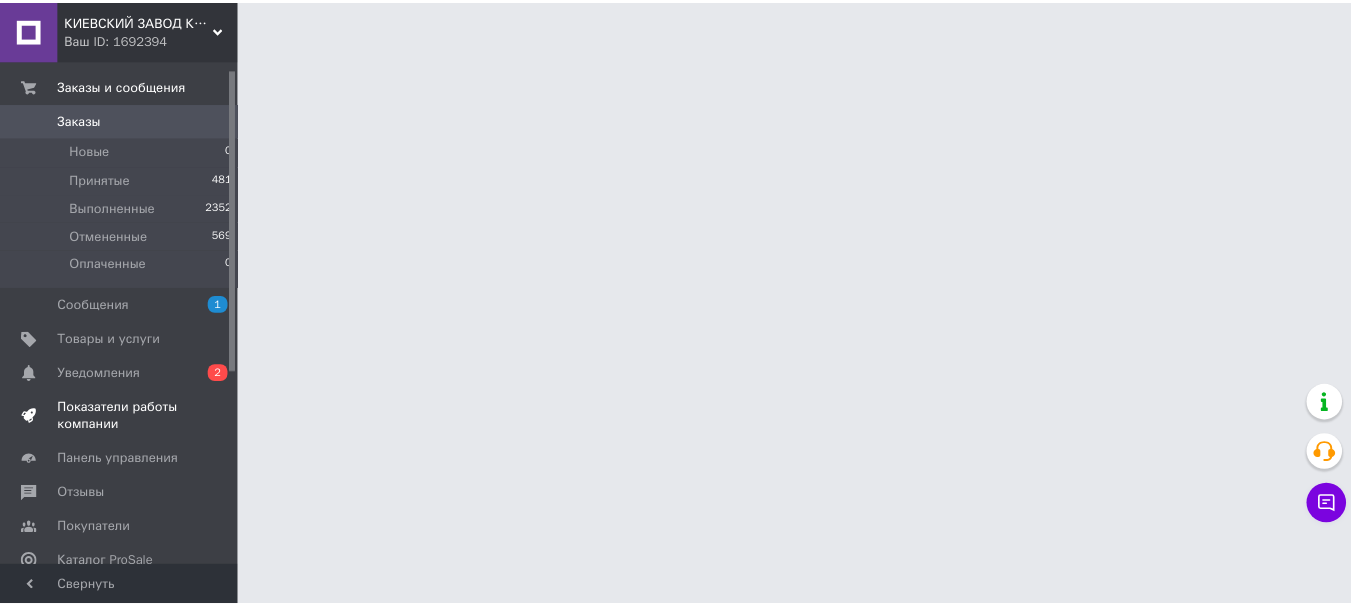 scroll, scrollTop: 100, scrollLeft: 0, axis: vertical 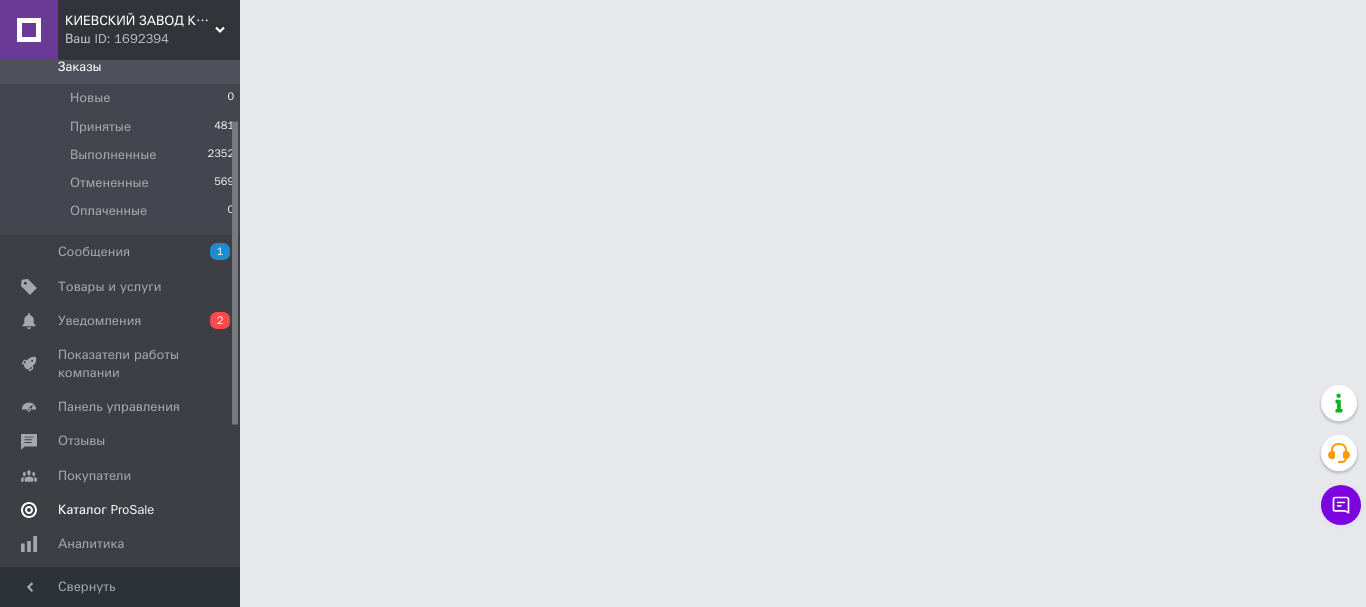 click on "Каталог ProSale" at bounding box center (106, 510) 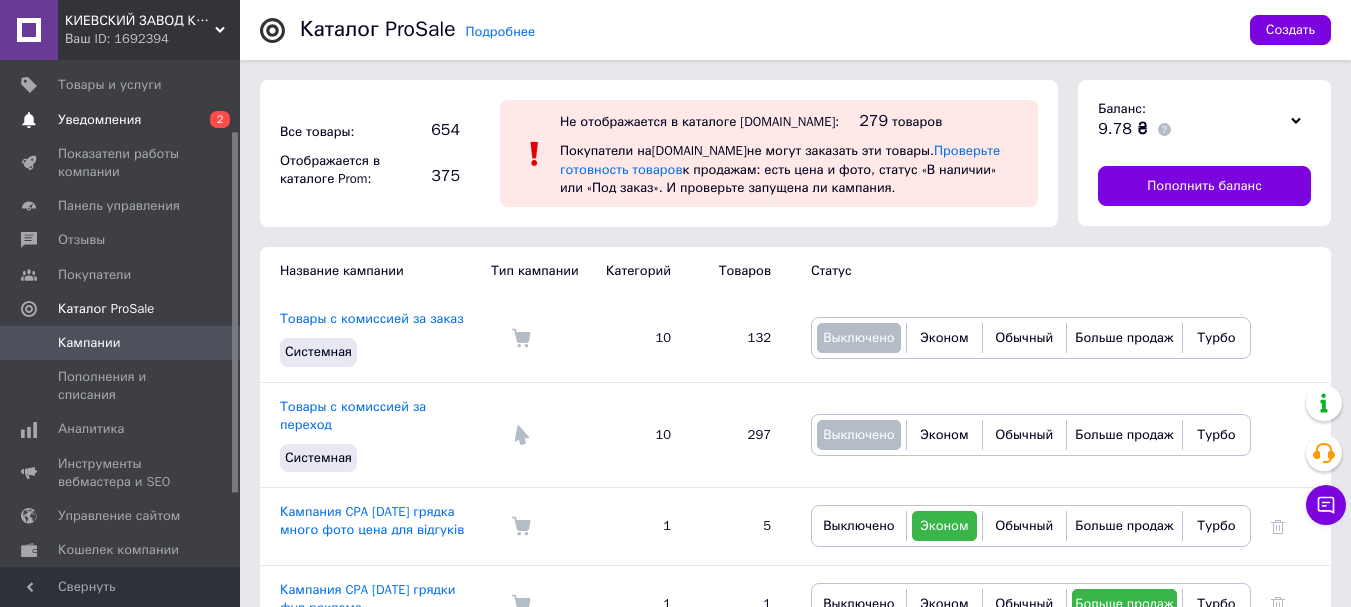 scroll, scrollTop: 0, scrollLeft: 0, axis: both 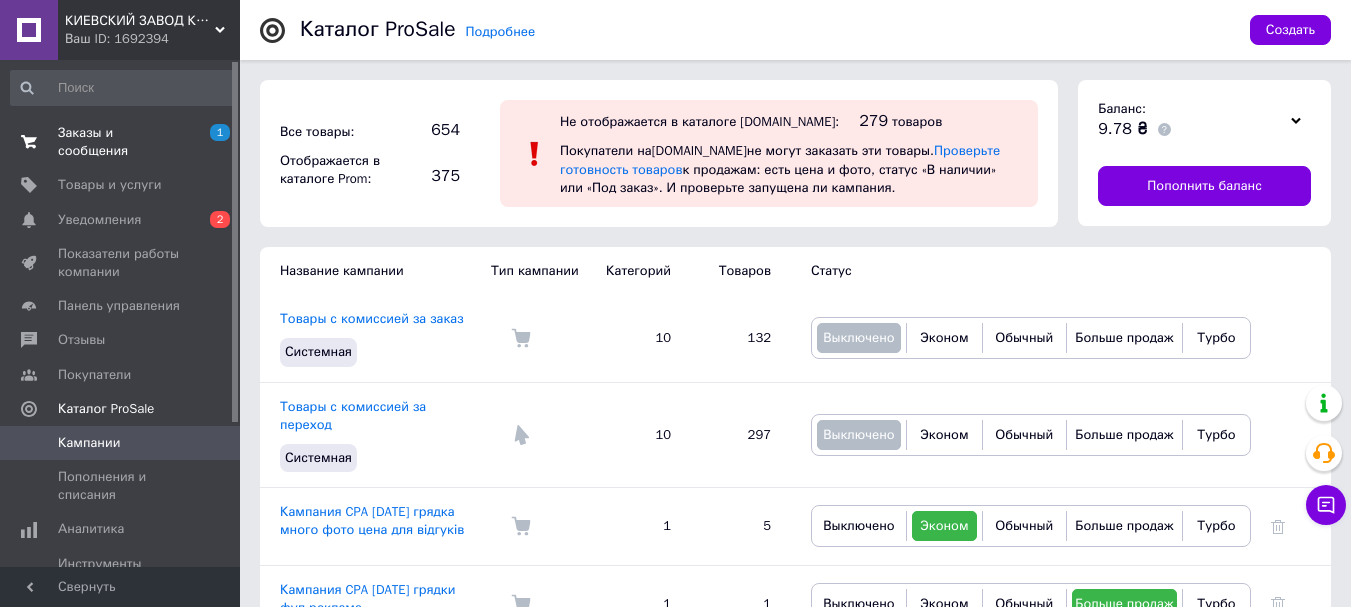 click on "Заказы и сообщения" at bounding box center [121, 142] 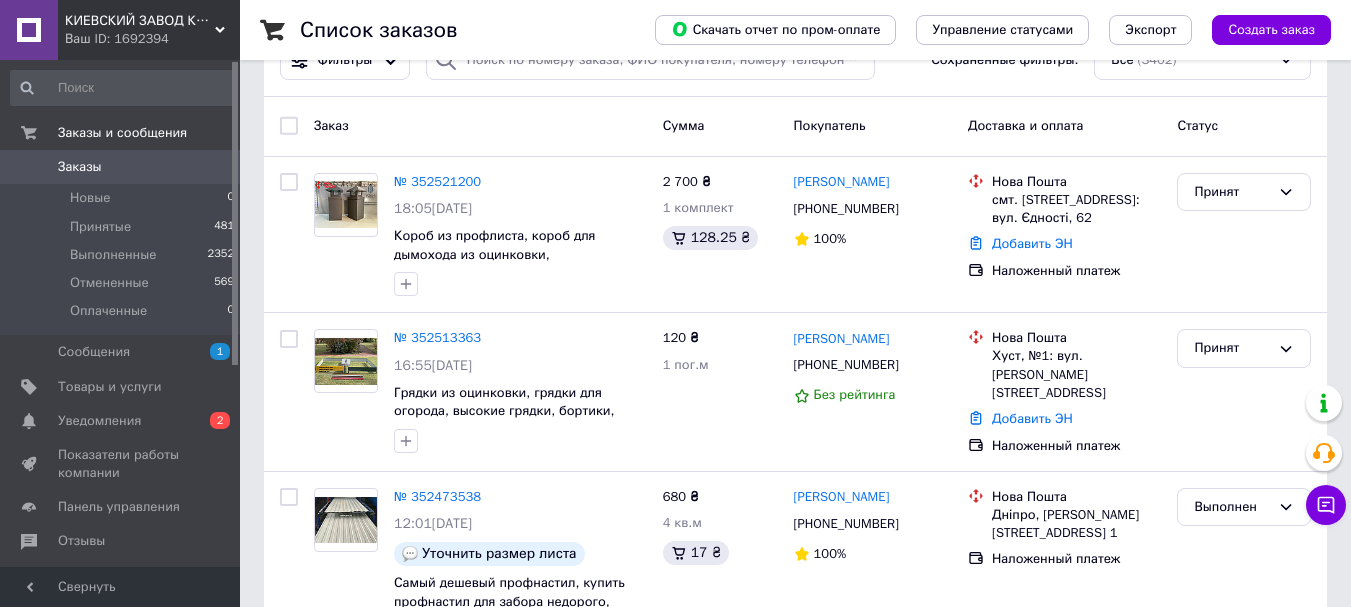 scroll, scrollTop: 100, scrollLeft: 0, axis: vertical 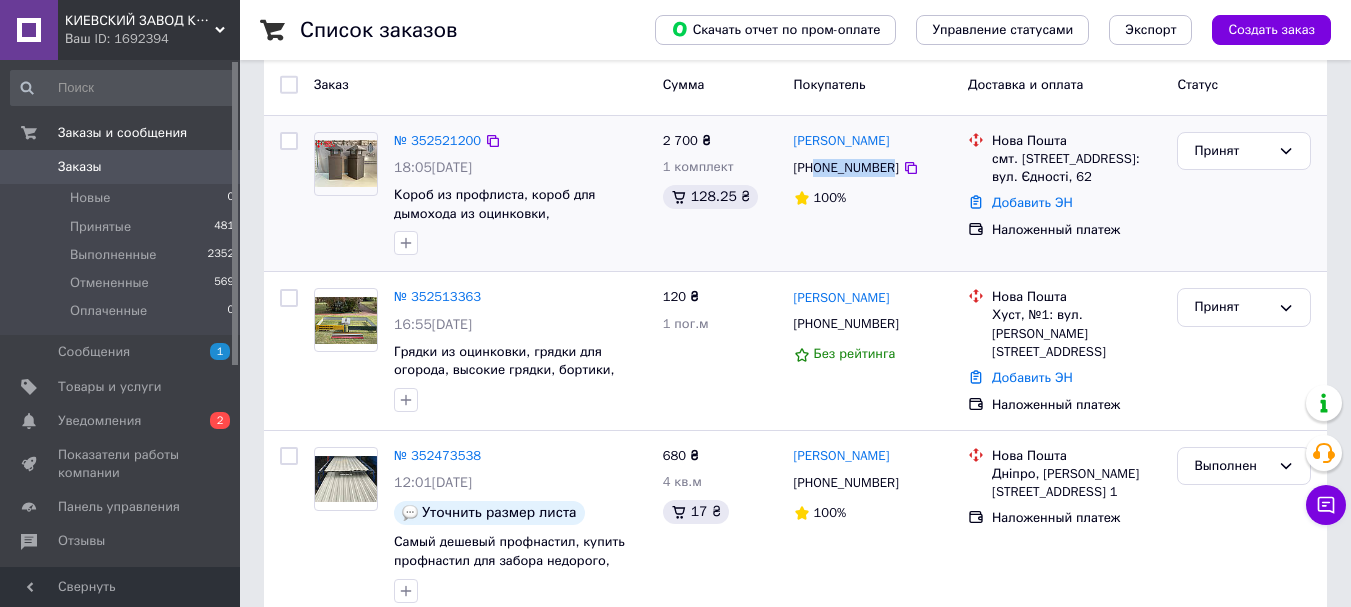 drag, startPoint x: 886, startPoint y: 167, endPoint x: 819, endPoint y: 165, distance: 67.02985 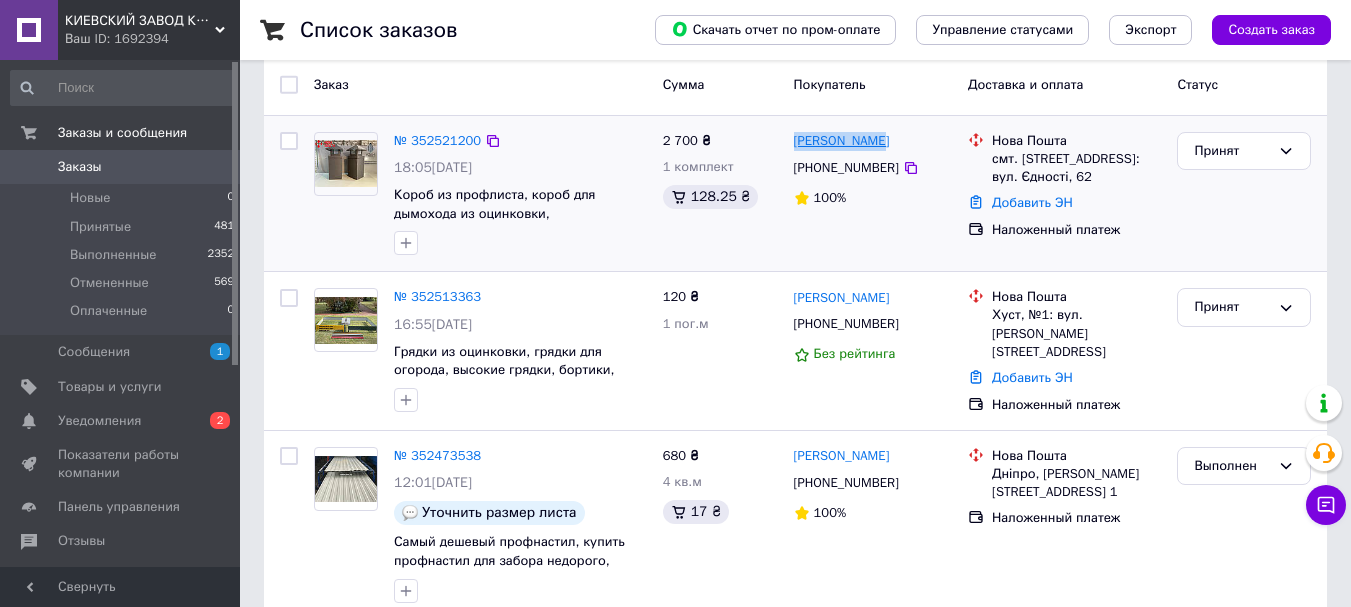 drag, startPoint x: 862, startPoint y: 144, endPoint x: 794, endPoint y: 140, distance: 68.117546 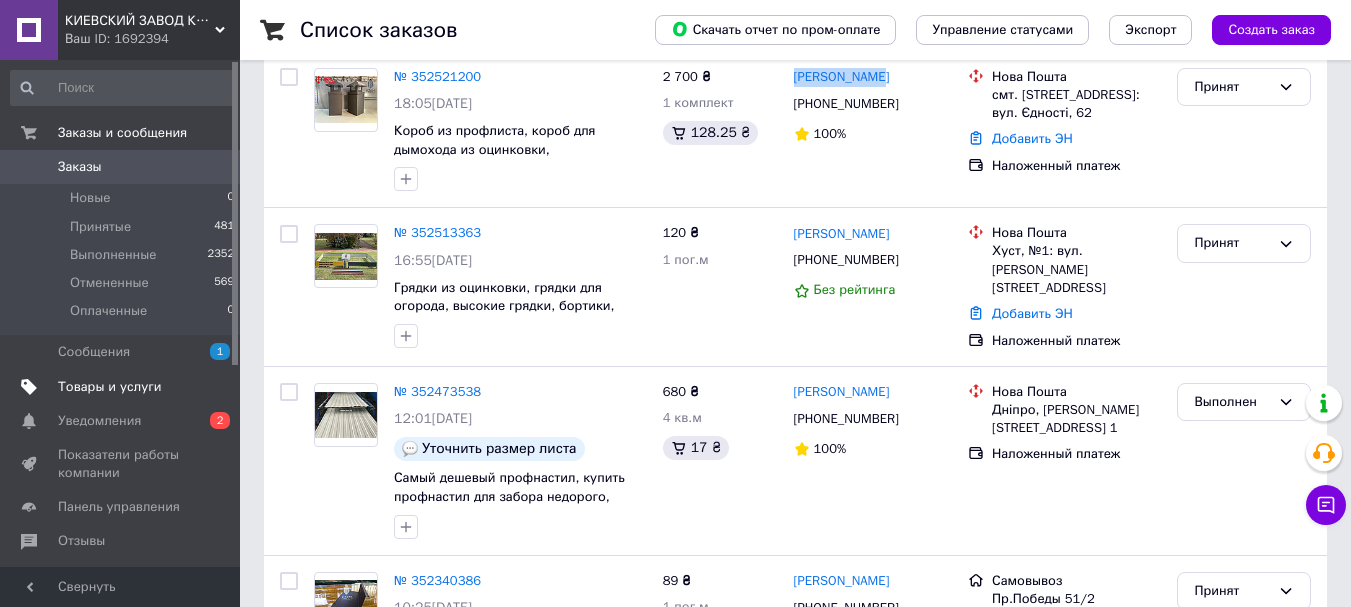 scroll, scrollTop: 200, scrollLeft: 0, axis: vertical 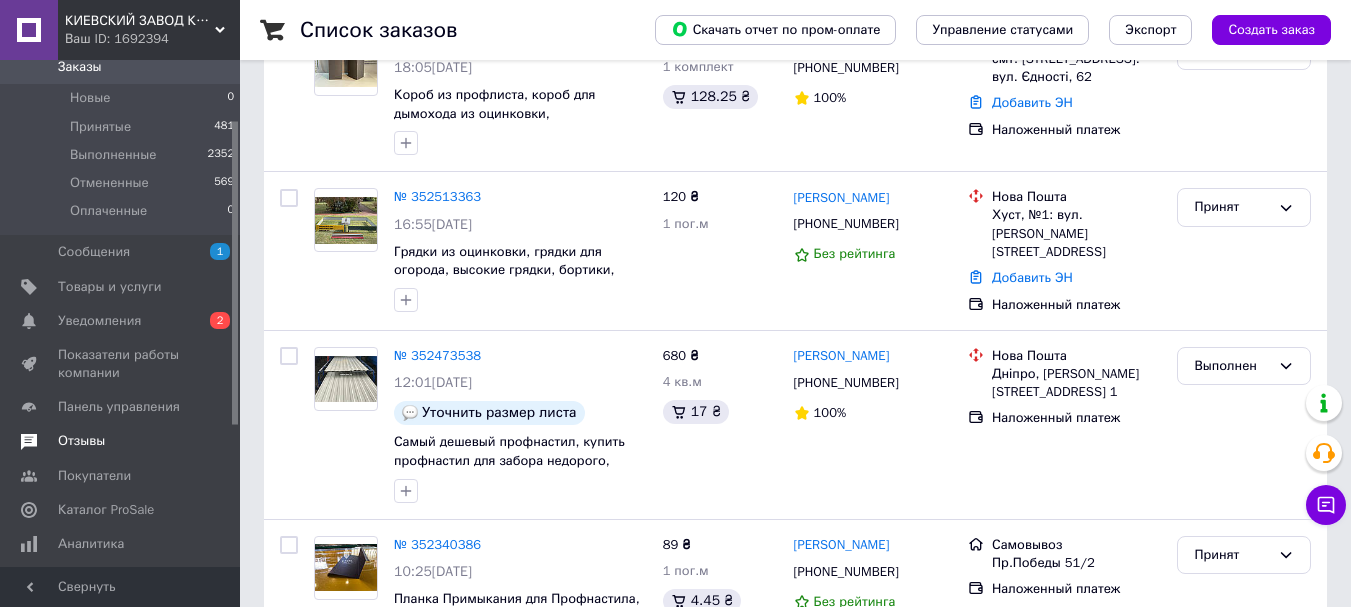 click on "Отзывы" at bounding box center (81, 441) 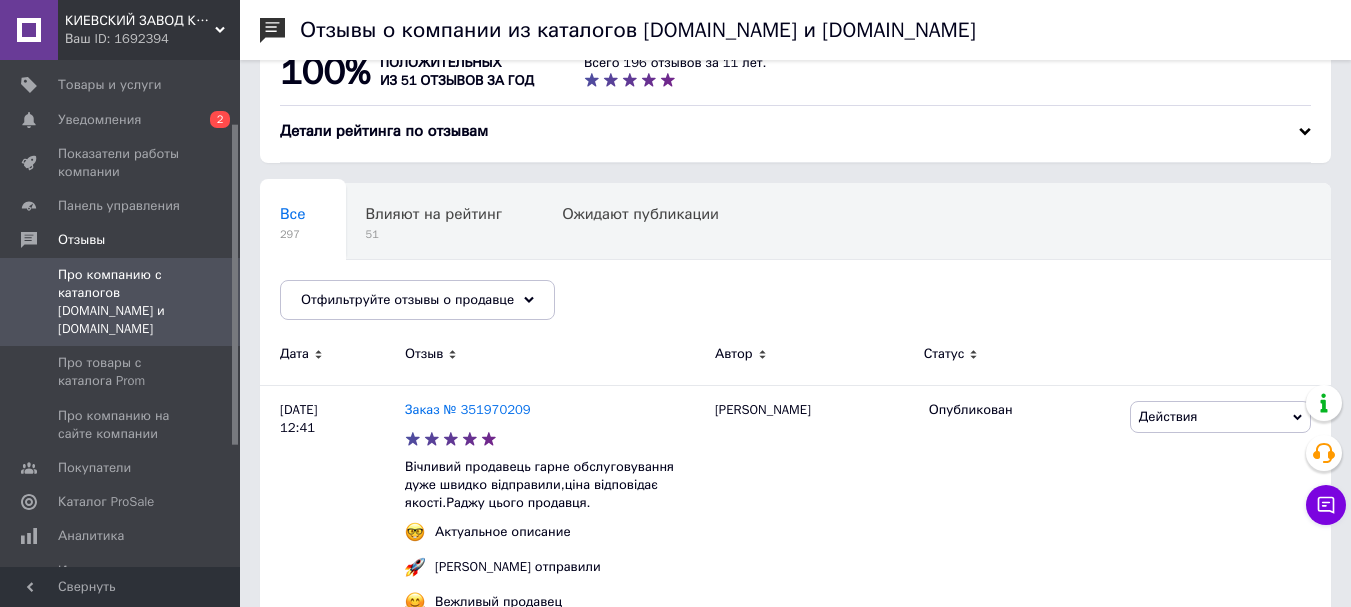 scroll, scrollTop: 100, scrollLeft: 0, axis: vertical 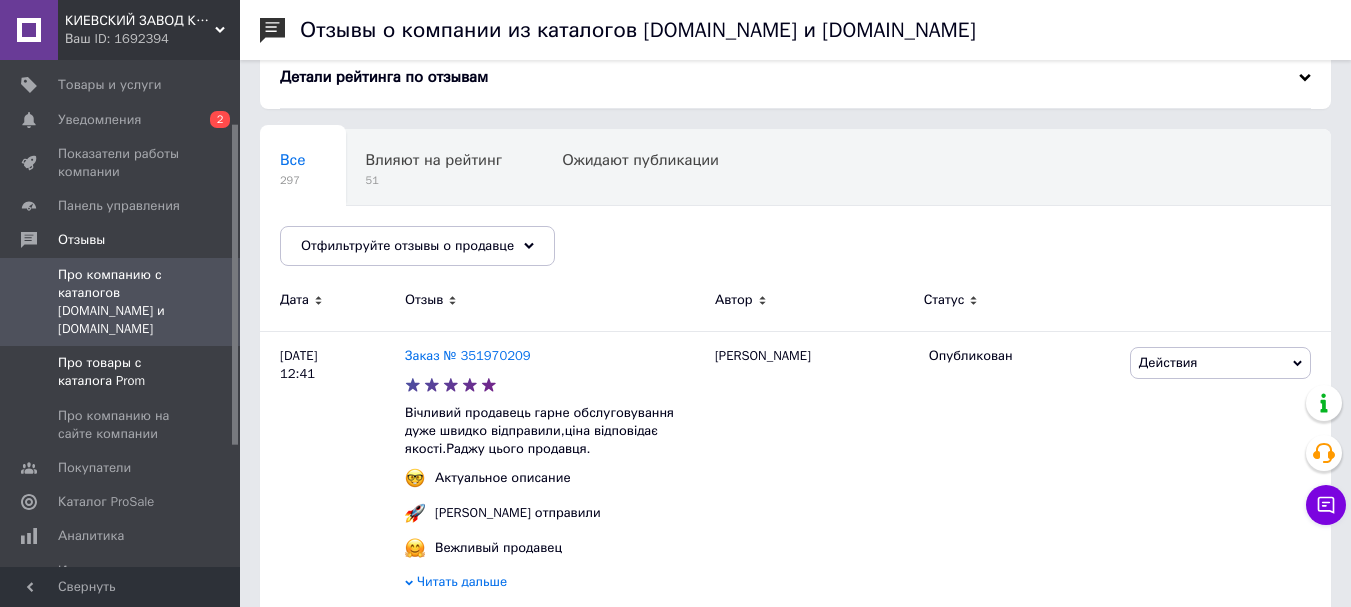 click on "Про товары с каталога Prom" at bounding box center (121, 372) 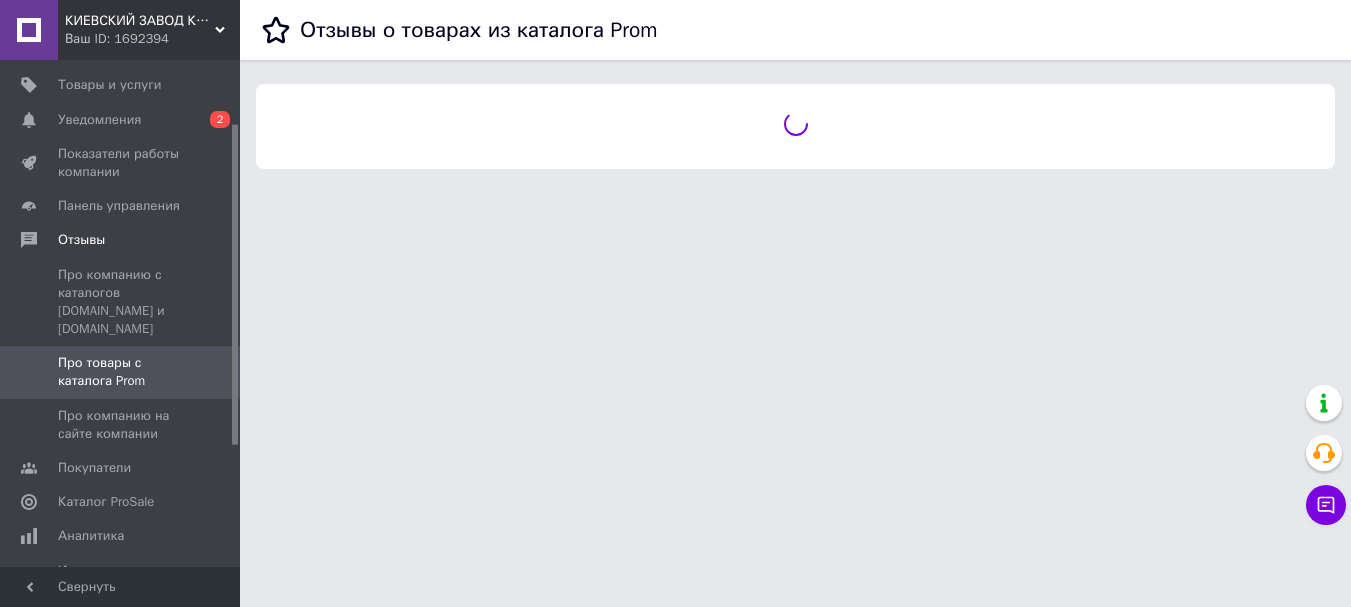 scroll, scrollTop: 0, scrollLeft: 0, axis: both 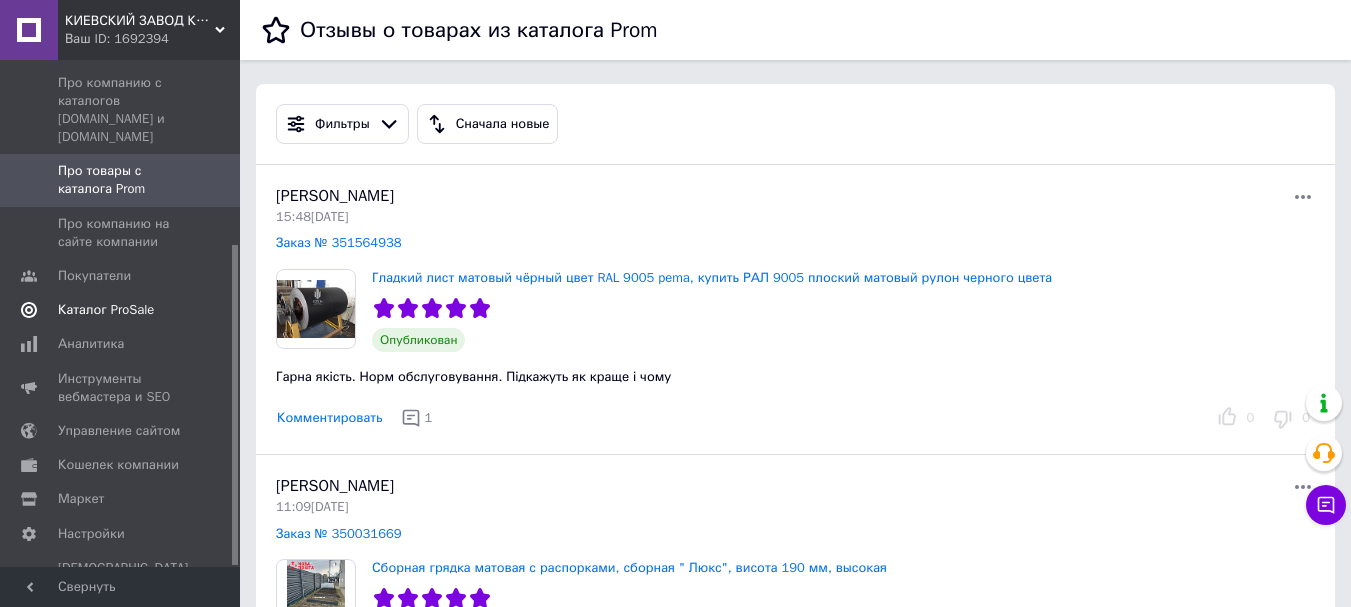 click on "Каталог ProSale" at bounding box center (106, 310) 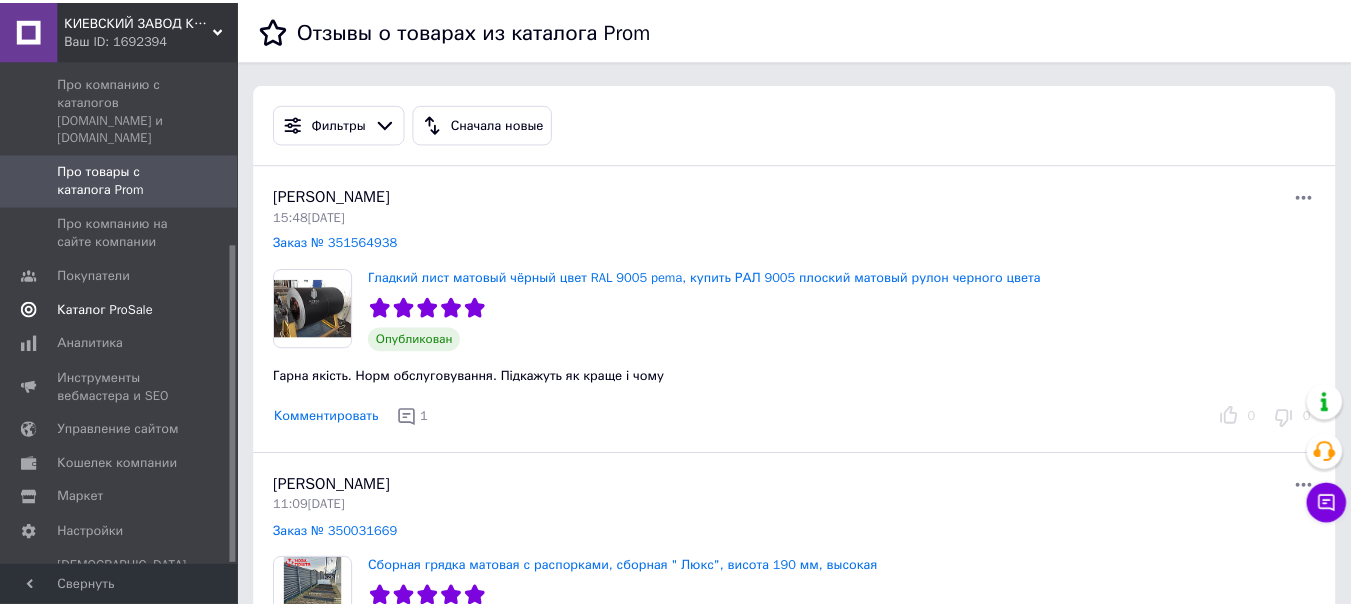scroll, scrollTop: 203, scrollLeft: 0, axis: vertical 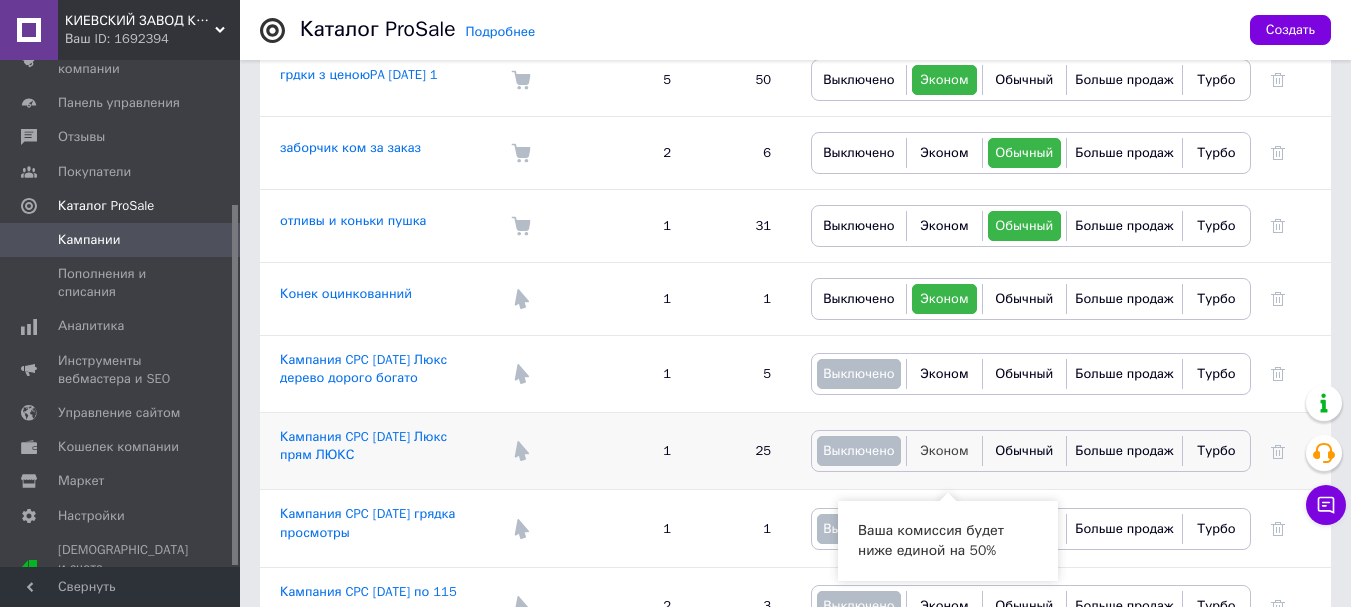 click on "Эконом" at bounding box center [944, 450] 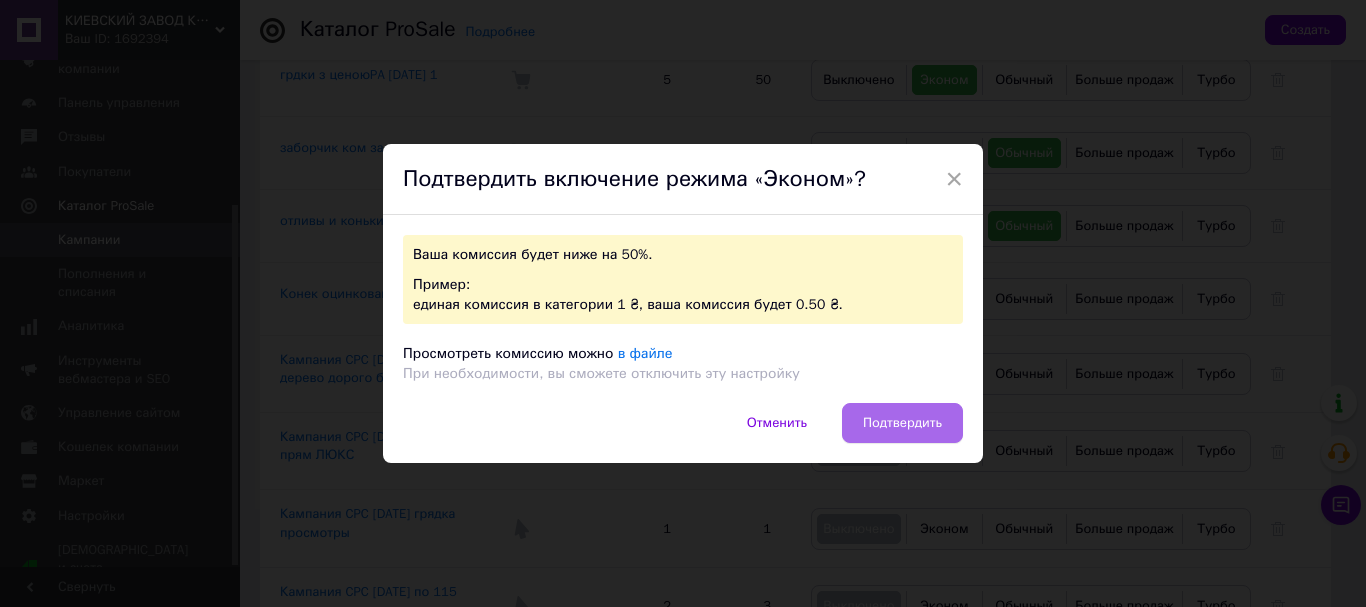 click on "Подтвердить" at bounding box center (902, 423) 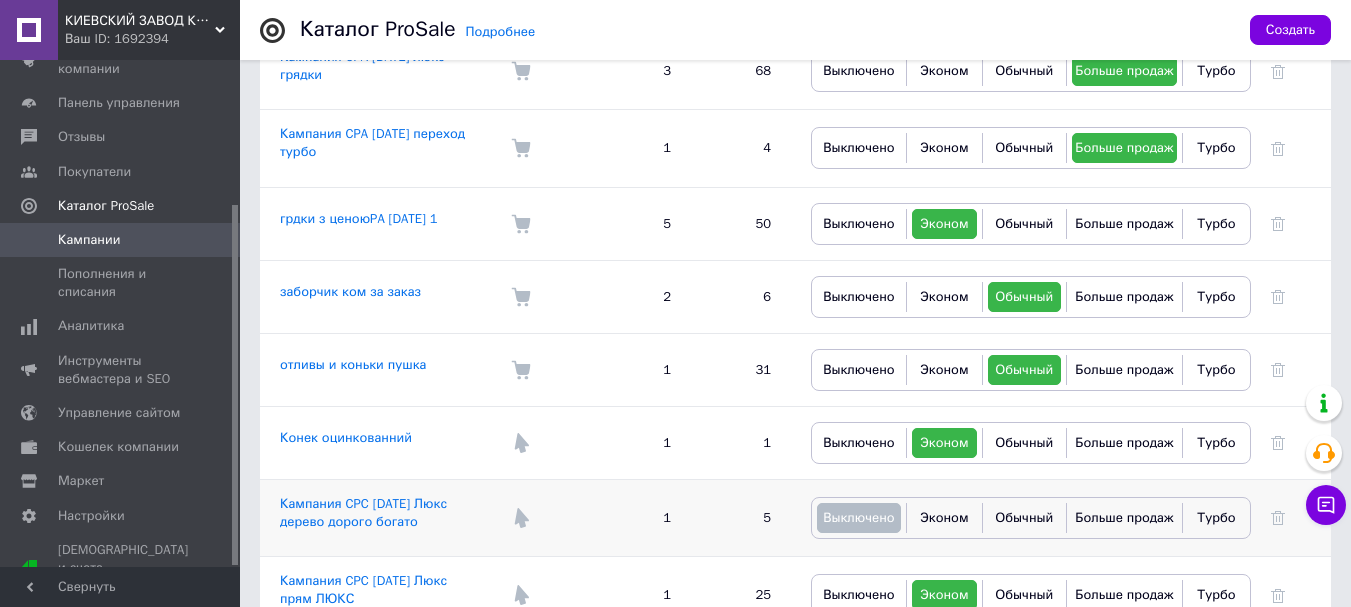 scroll, scrollTop: 753, scrollLeft: 0, axis: vertical 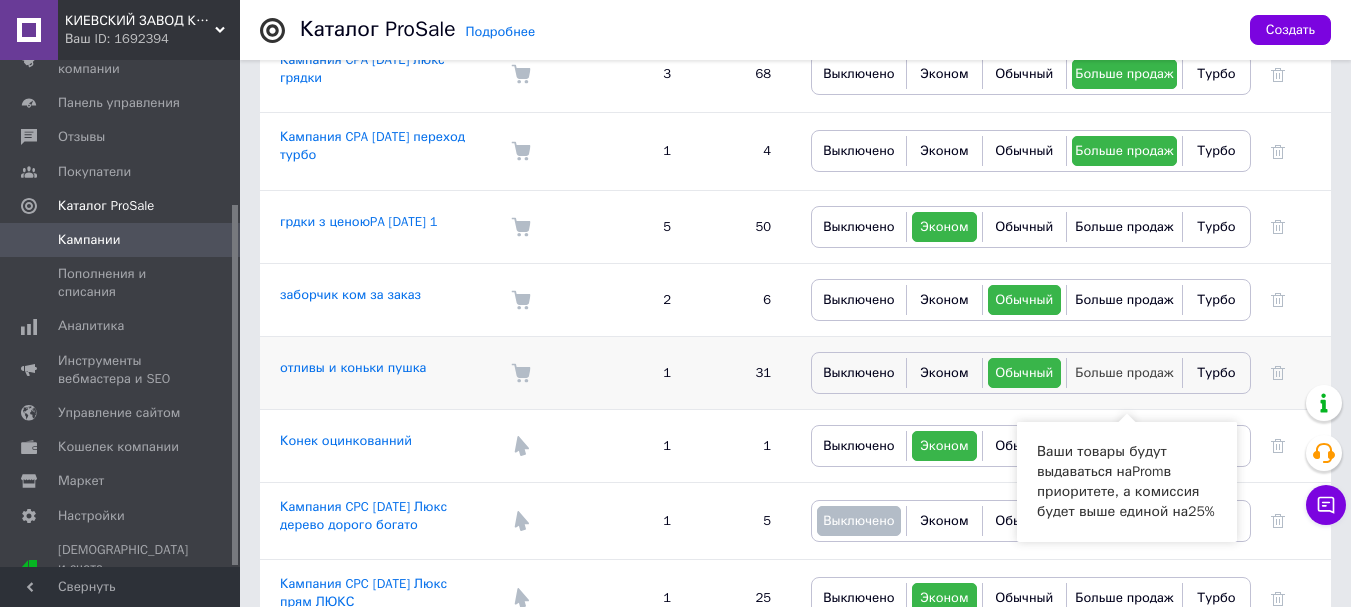 click on "Больше продаж" at bounding box center (1124, 372) 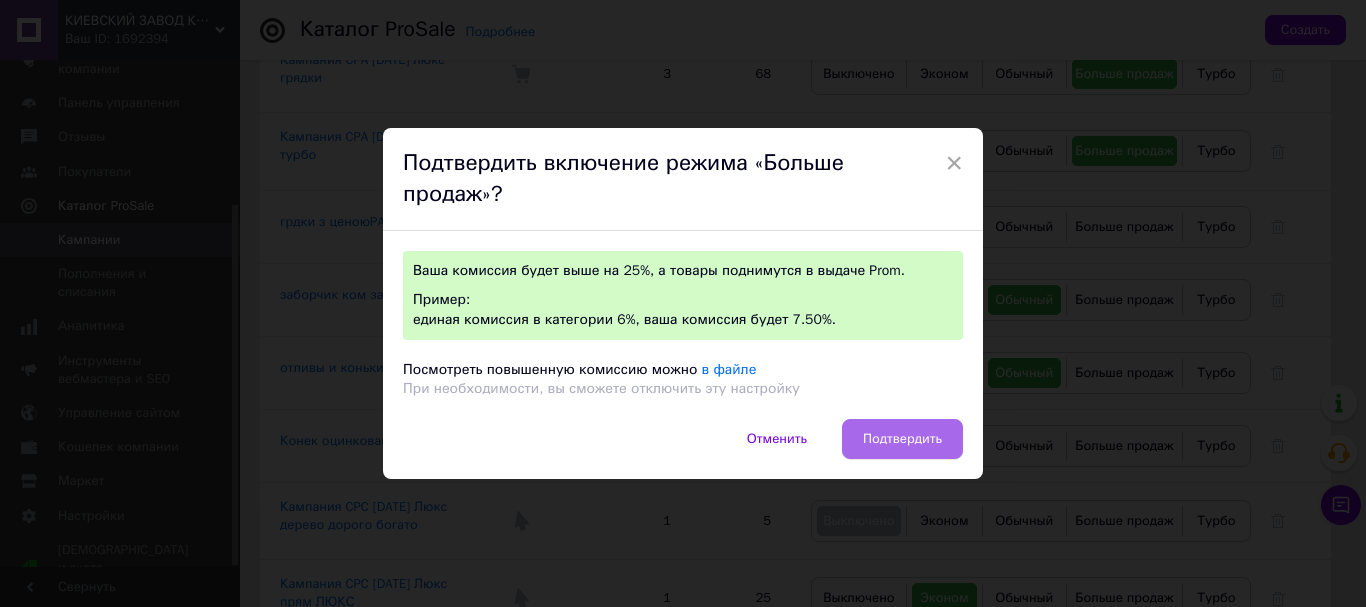 click on "Подтвердить" at bounding box center [902, 439] 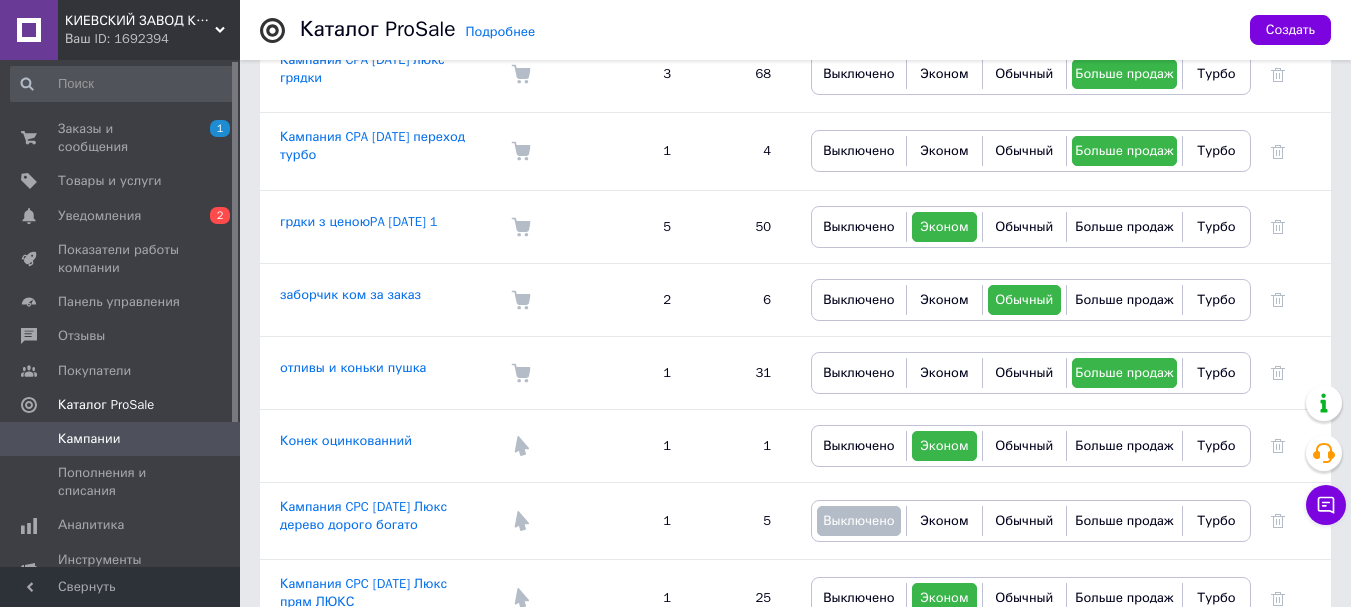 scroll, scrollTop: 0, scrollLeft: 0, axis: both 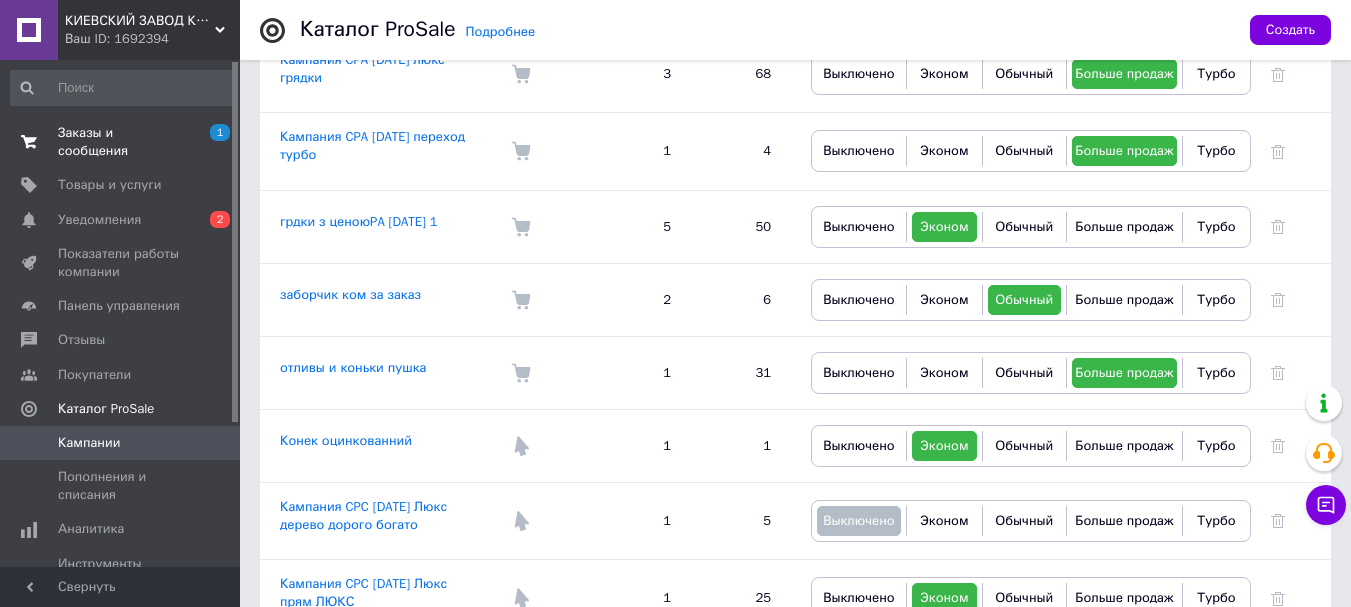 click on "Заказы и сообщения" at bounding box center (121, 142) 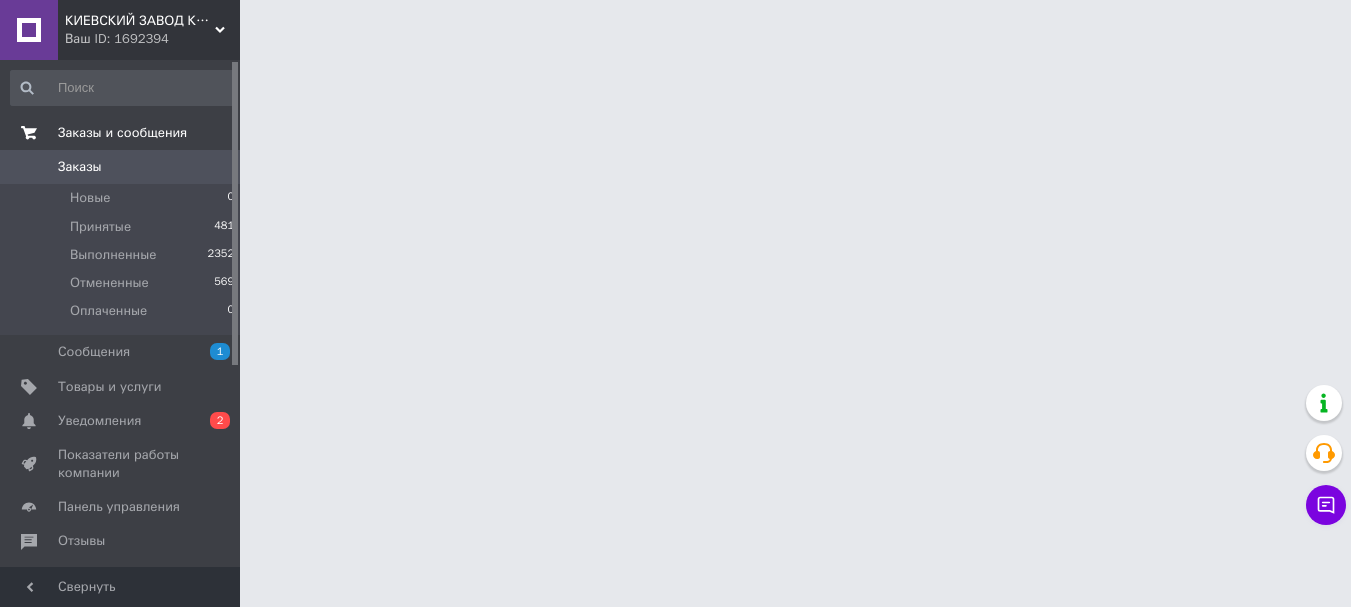 scroll, scrollTop: 0, scrollLeft: 0, axis: both 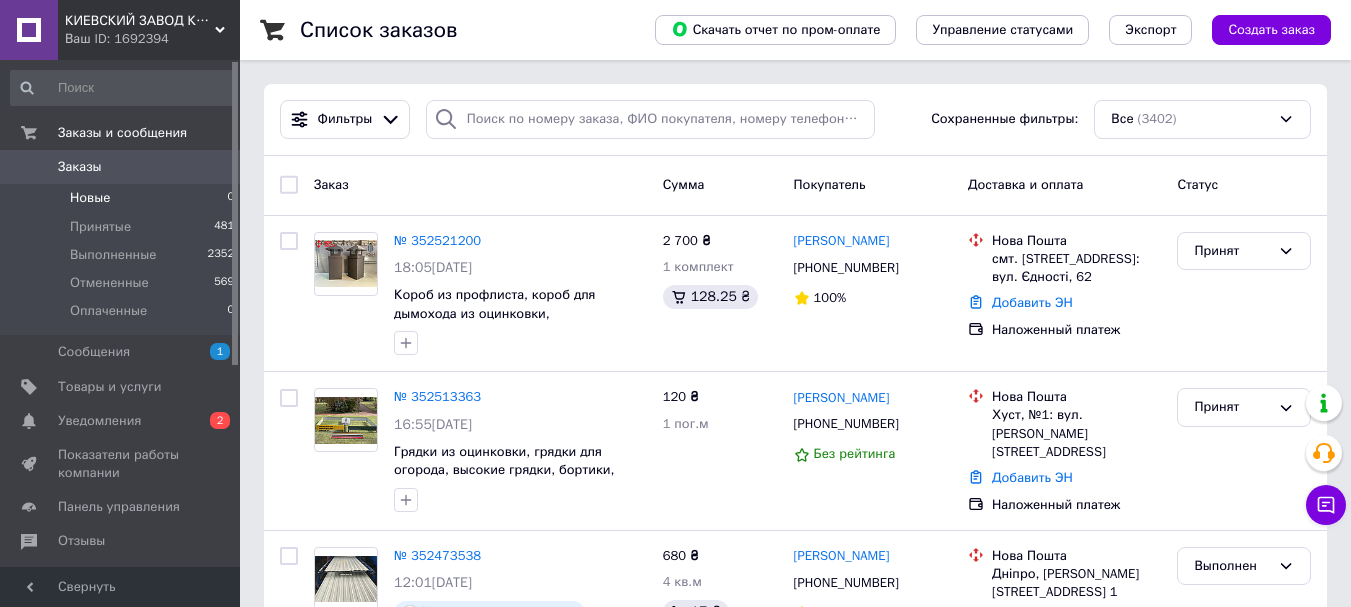 click on "Новые 0" at bounding box center [123, 198] 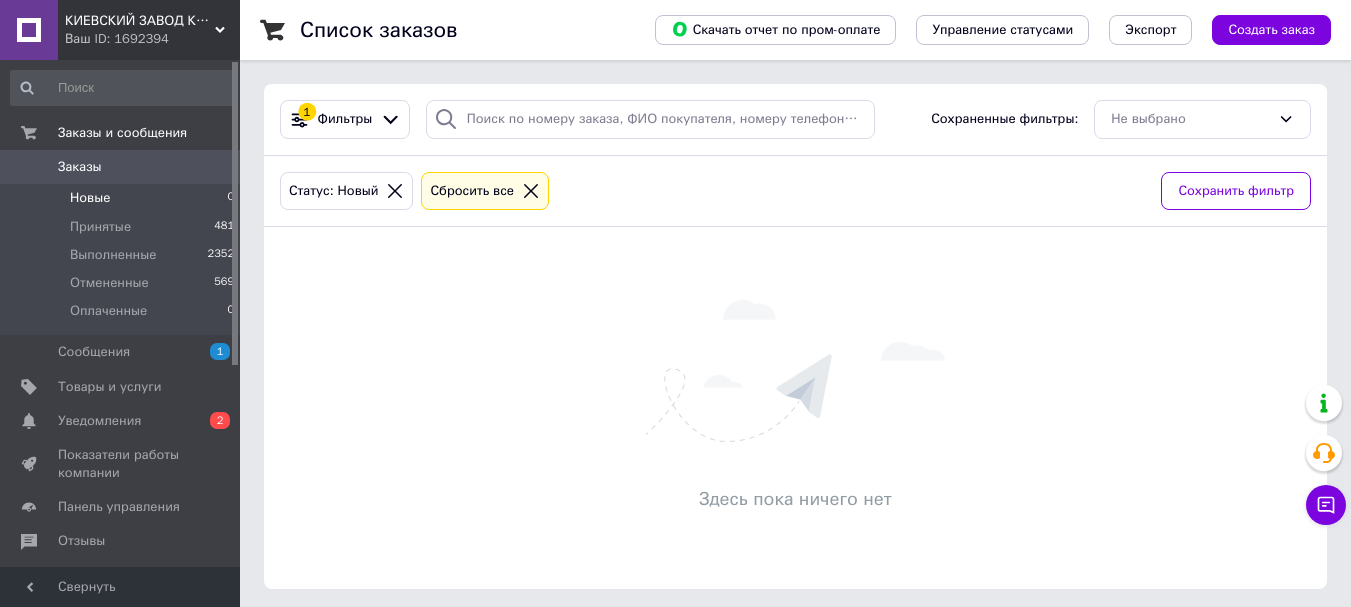 click on "Новые 0" at bounding box center (123, 198) 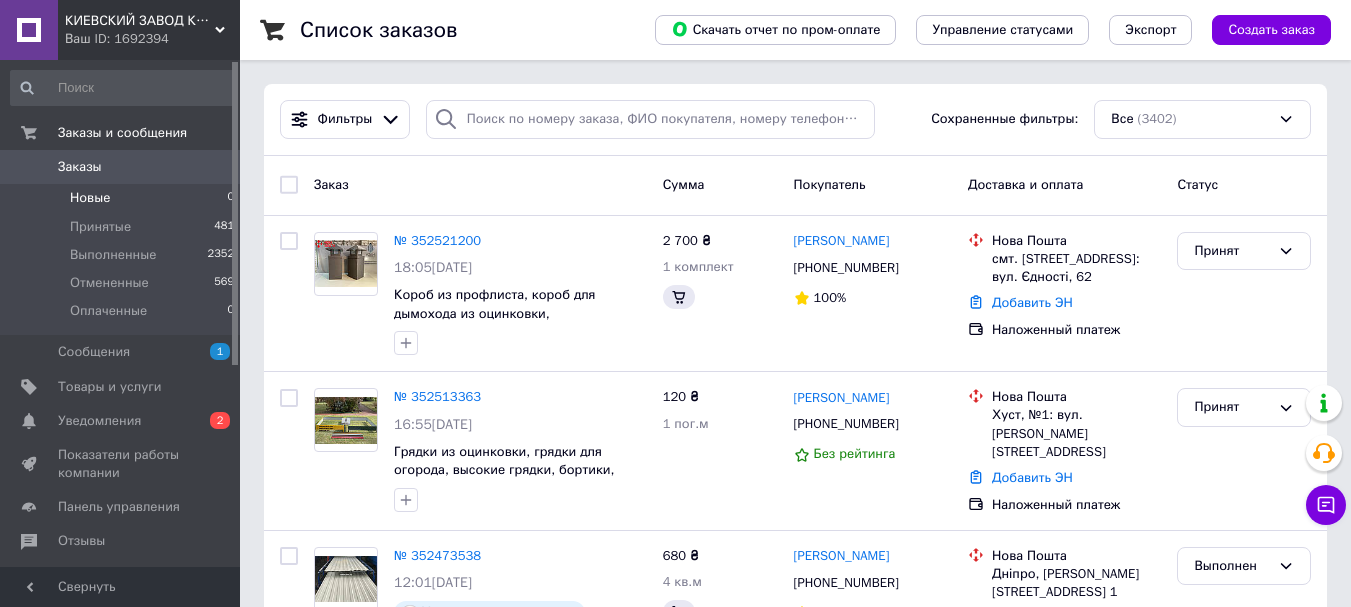 click on "Новые" at bounding box center [90, 198] 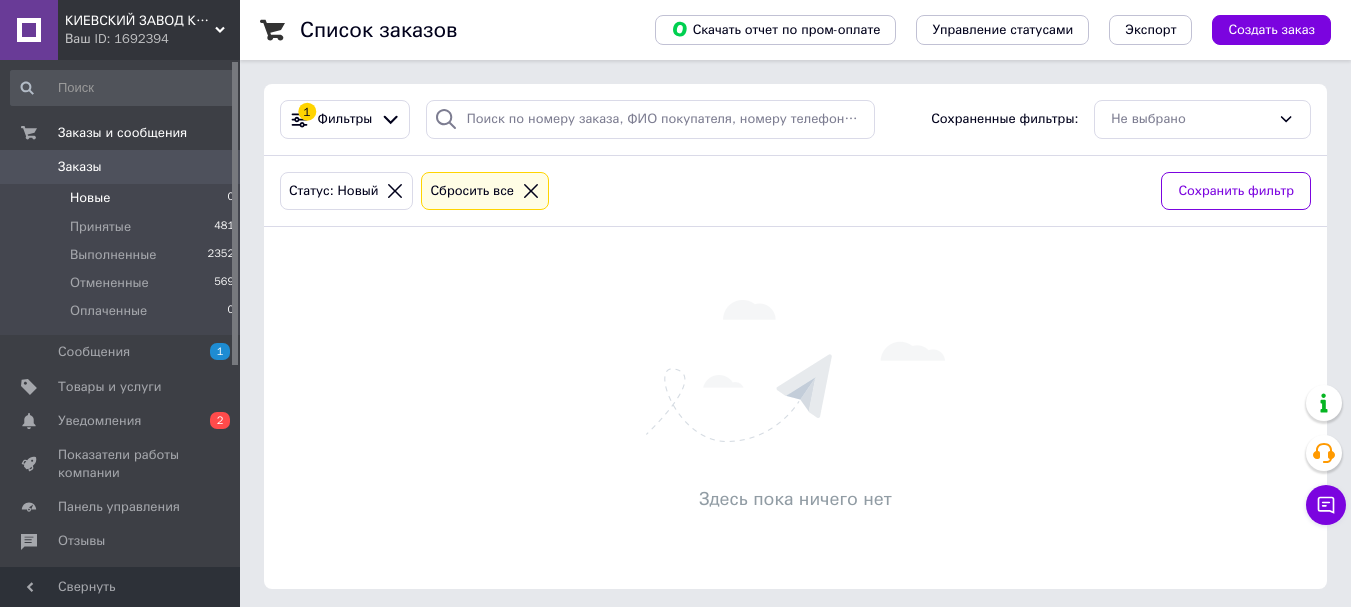 click on "Новые" at bounding box center [90, 198] 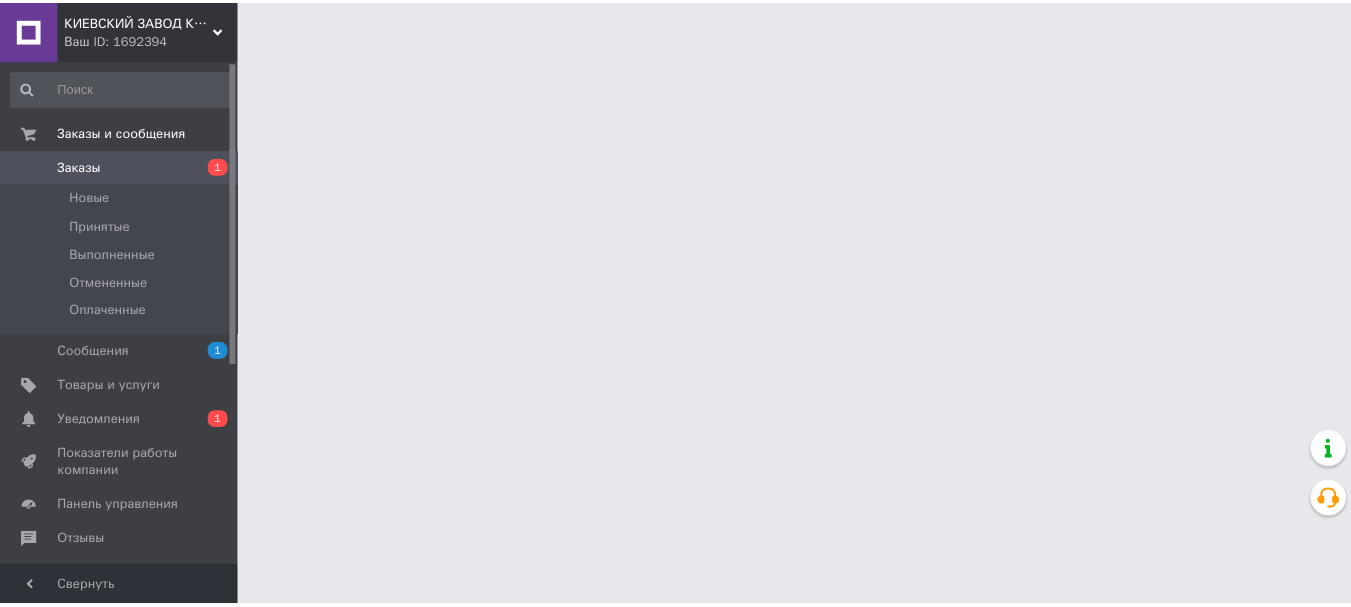 scroll, scrollTop: 0, scrollLeft: 0, axis: both 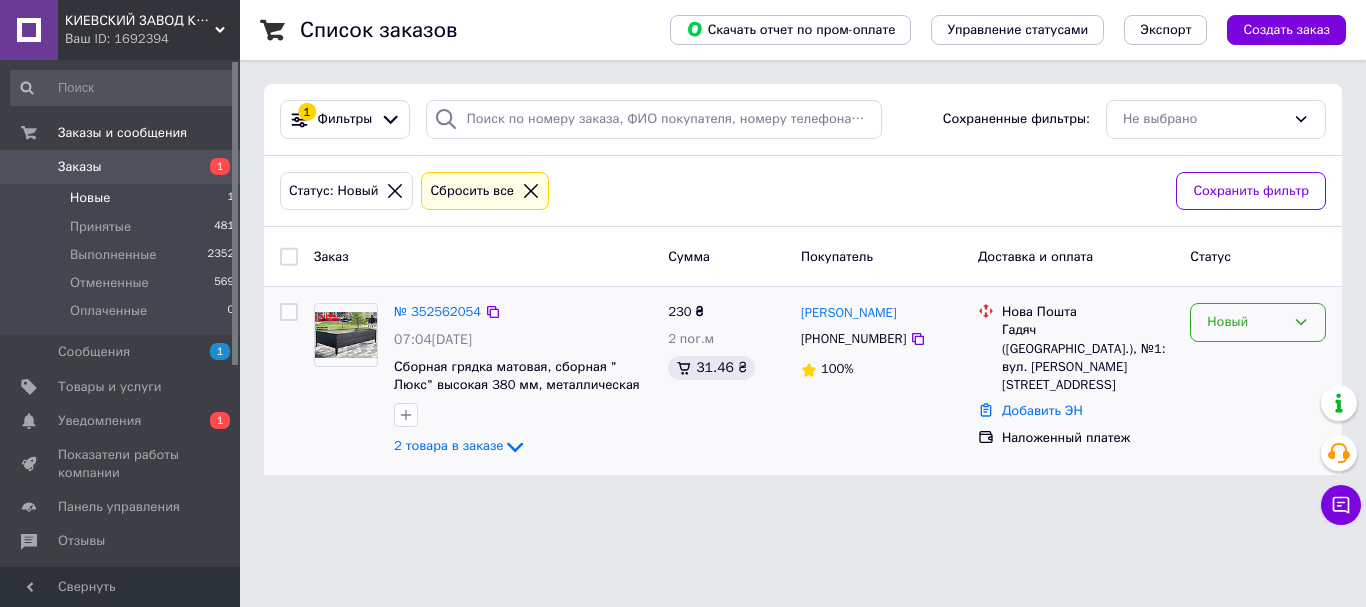 click on "Новый" at bounding box center (1246, 322) 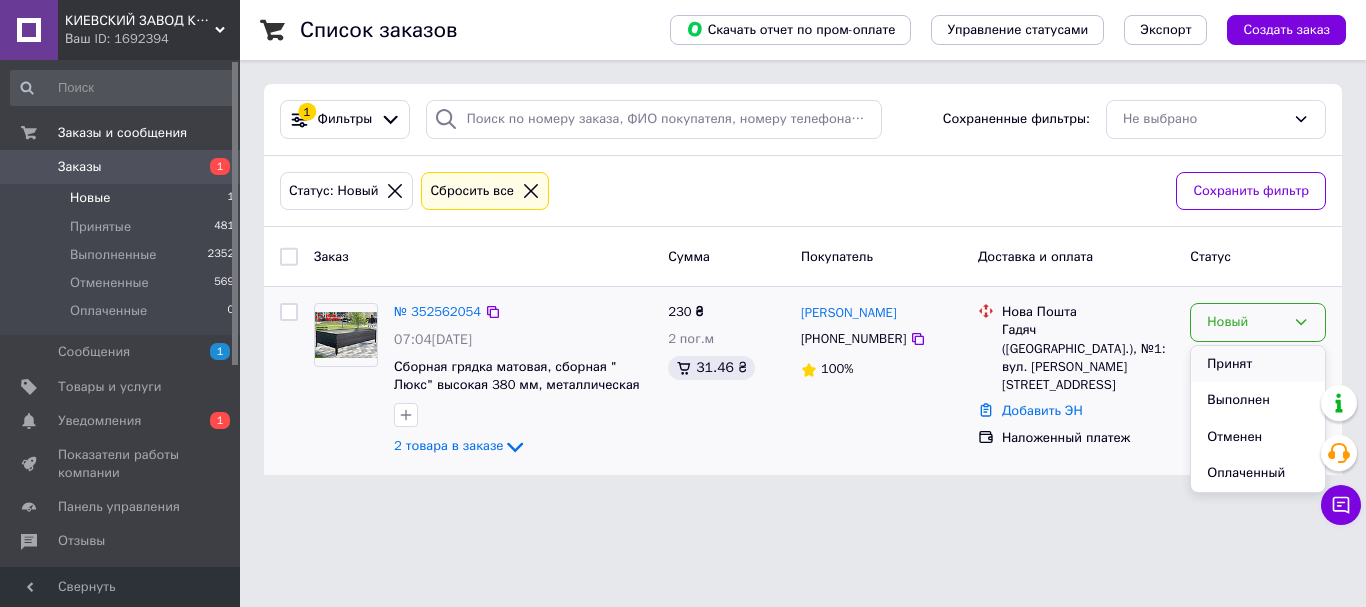 click on "Принят" at bounding box center [1258, 364] 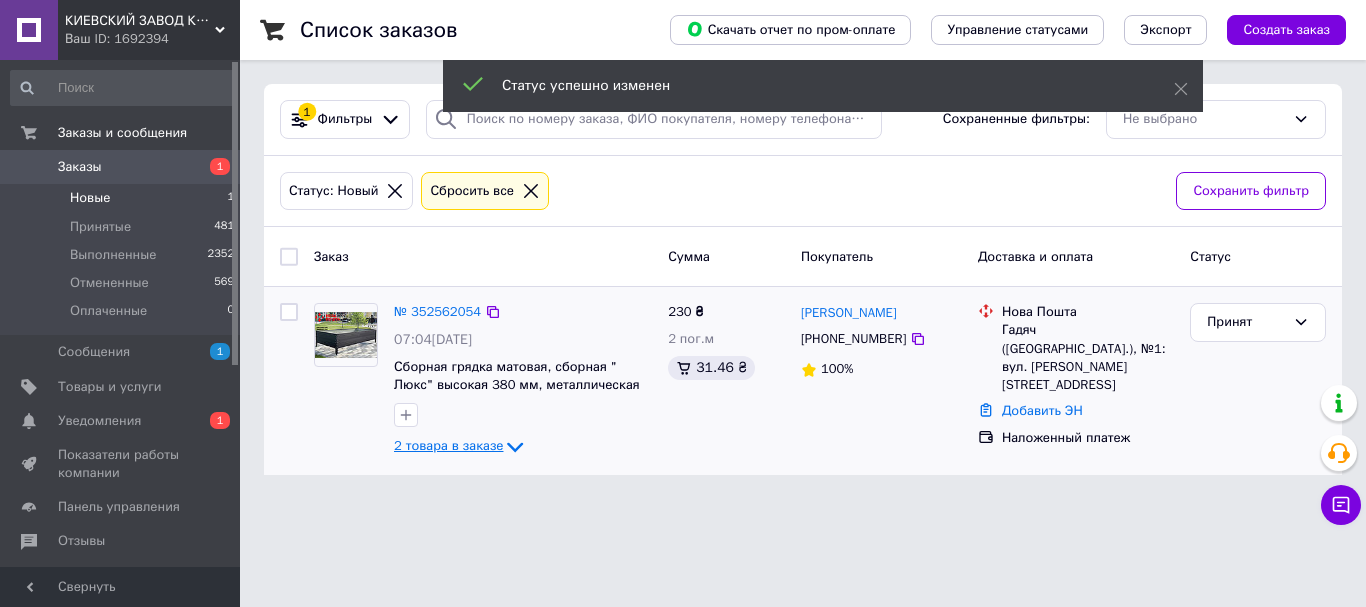 click 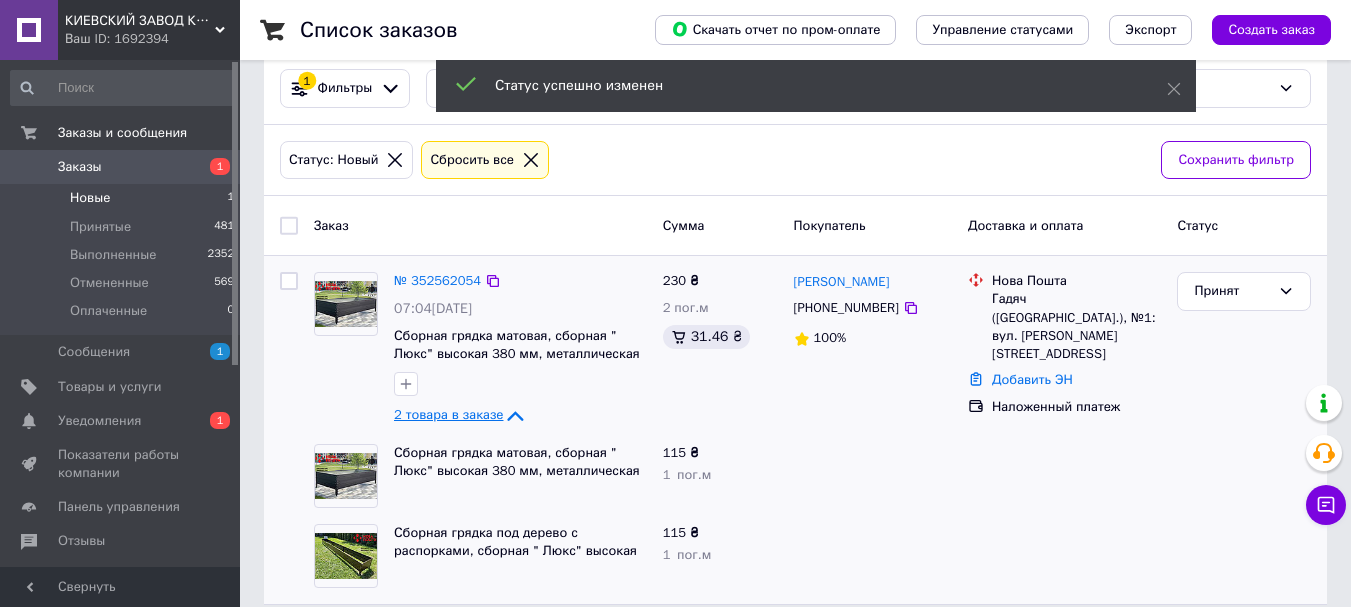 scroll, scrollTop: 53, scrollLeft: 0, axis: vertical 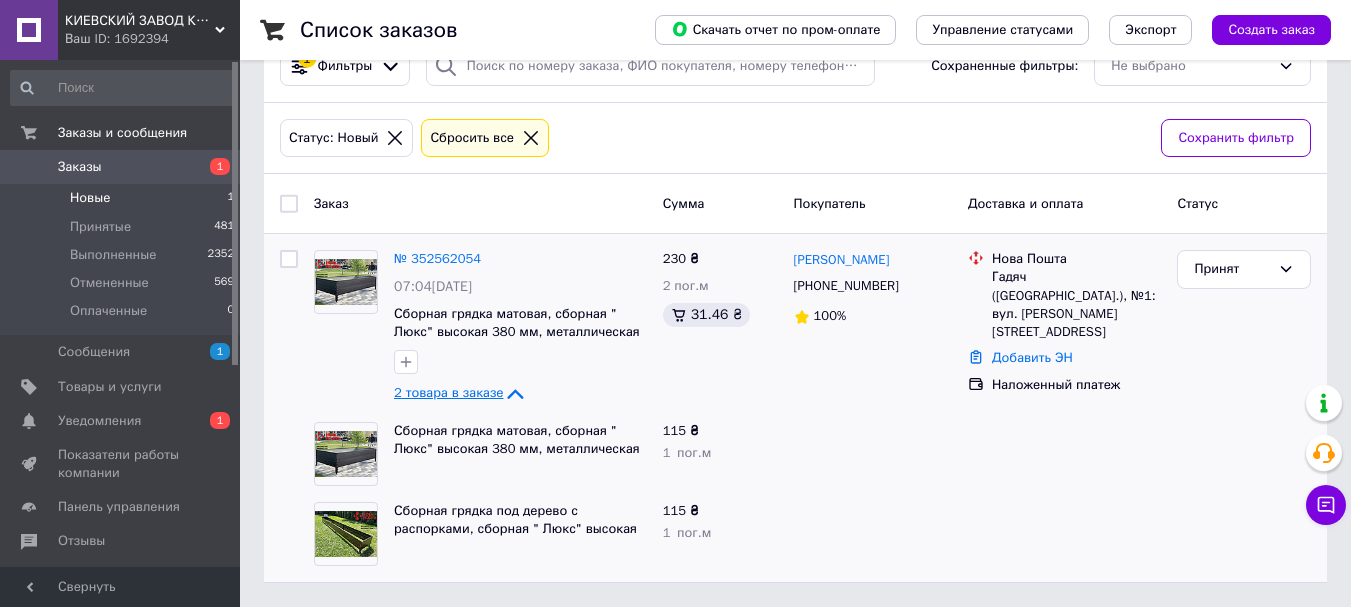 click on "Новые" at bounding box center [90, 198] 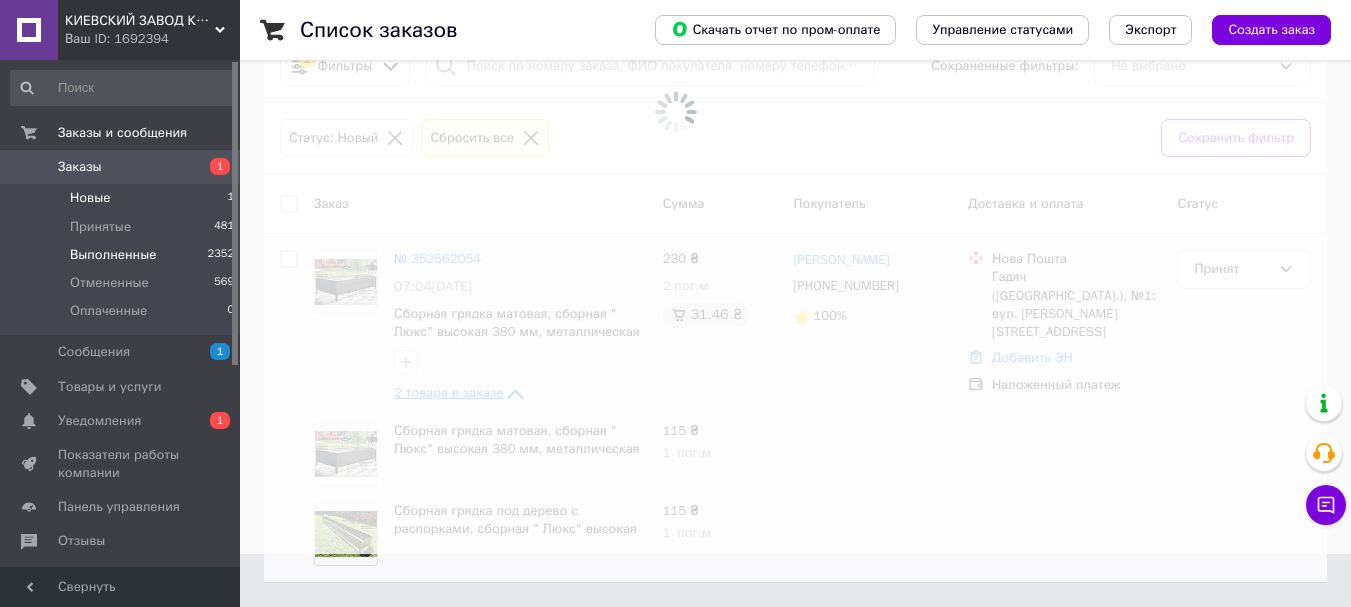 click on "Выполненные" at bounding box center [113, 255] 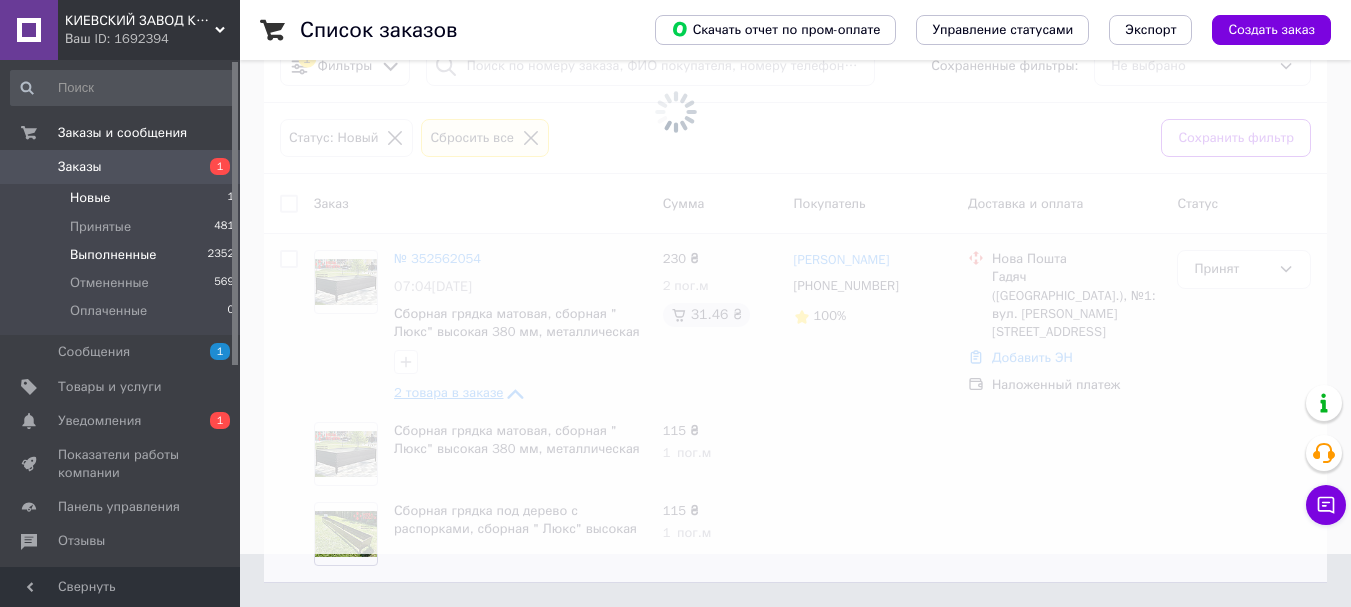 scroll, scrollTop: 0, scrollLeft: 0, axis: both 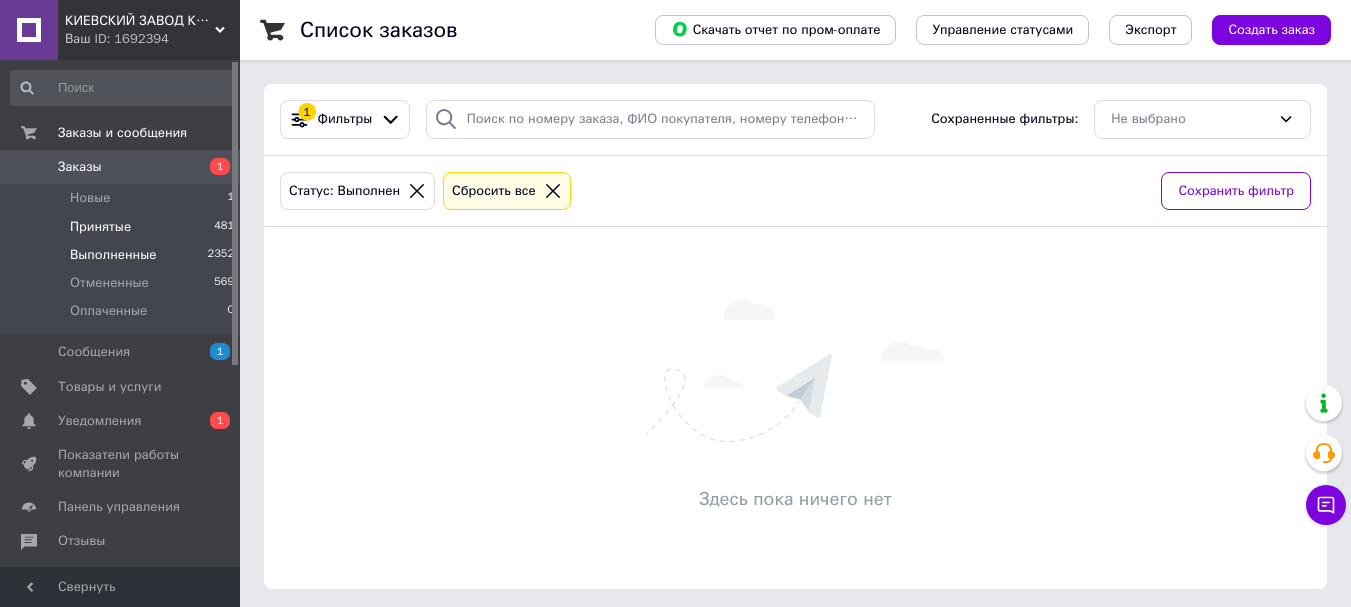 click on "Принятые" at bounding box center (100, 227) 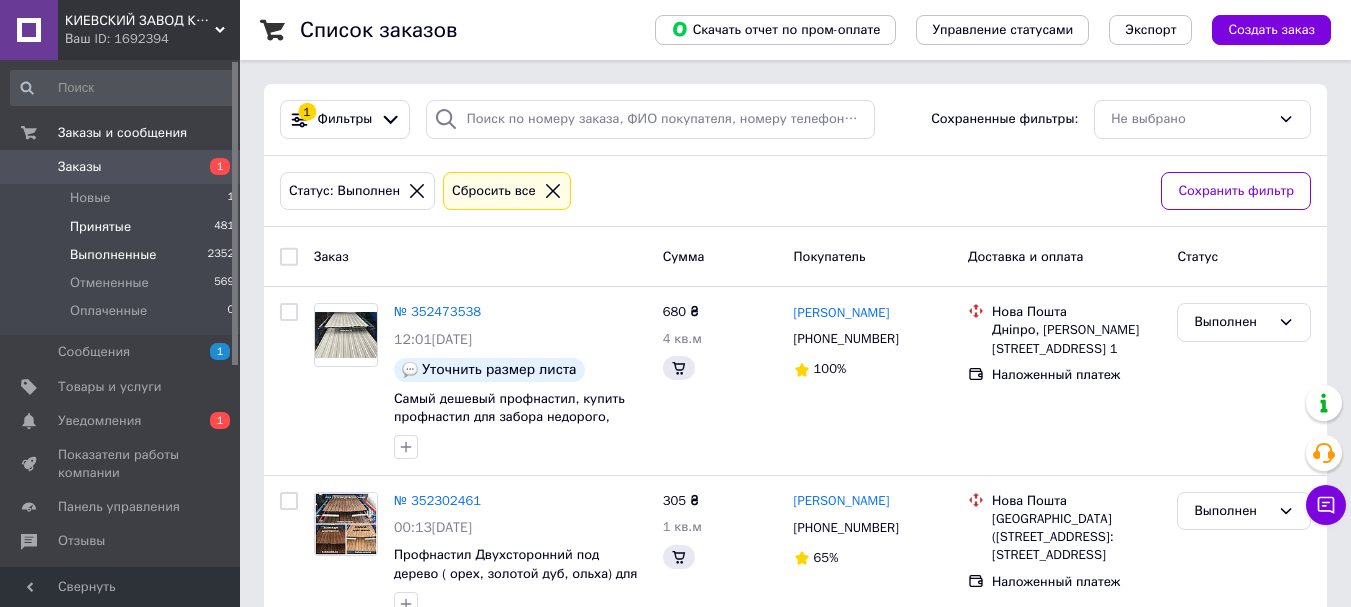 click on "Принятые" at bounding box center (100, 227) 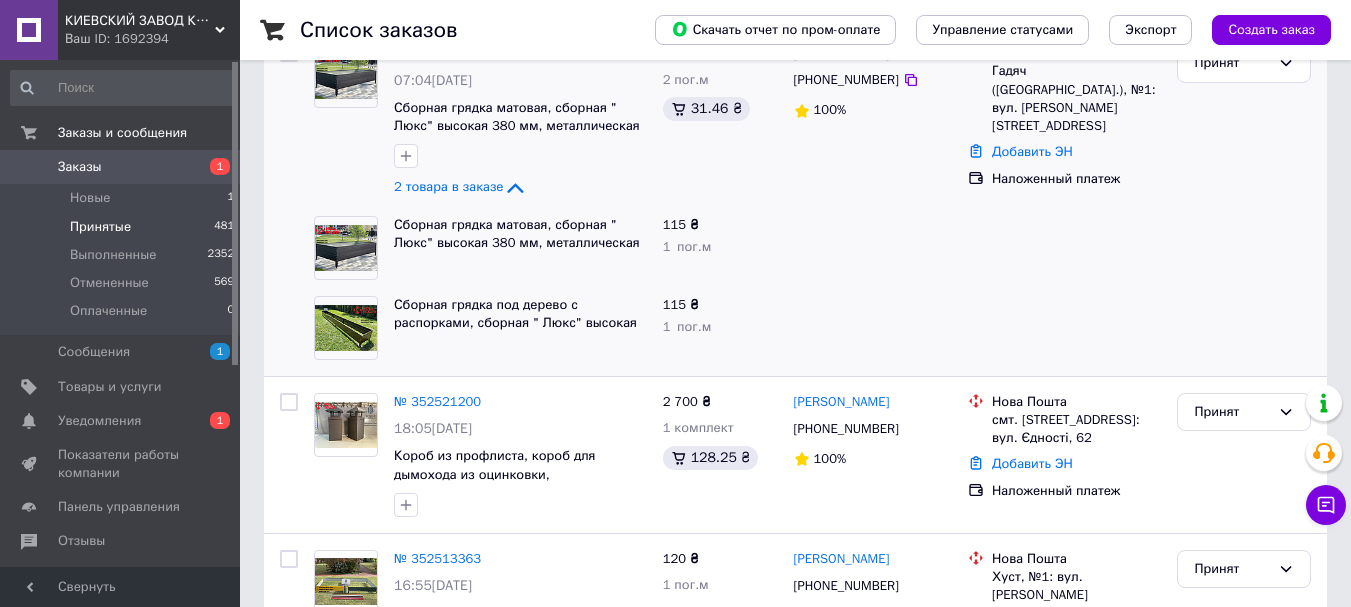 scroll, scrollTop: 300, scrollLeft: 0, axis: vertical 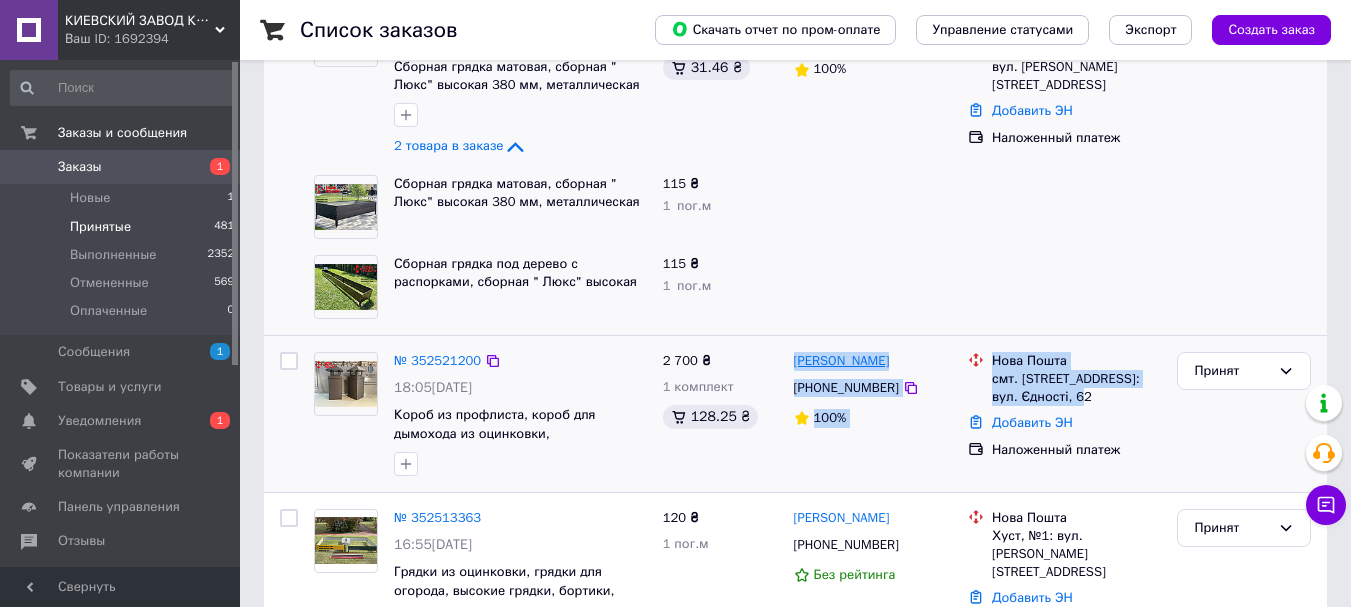 drag, startPoint x: 1020, startPoint y: 391, endPoint x: 793, endPoint y: 356, distance: 229.68239 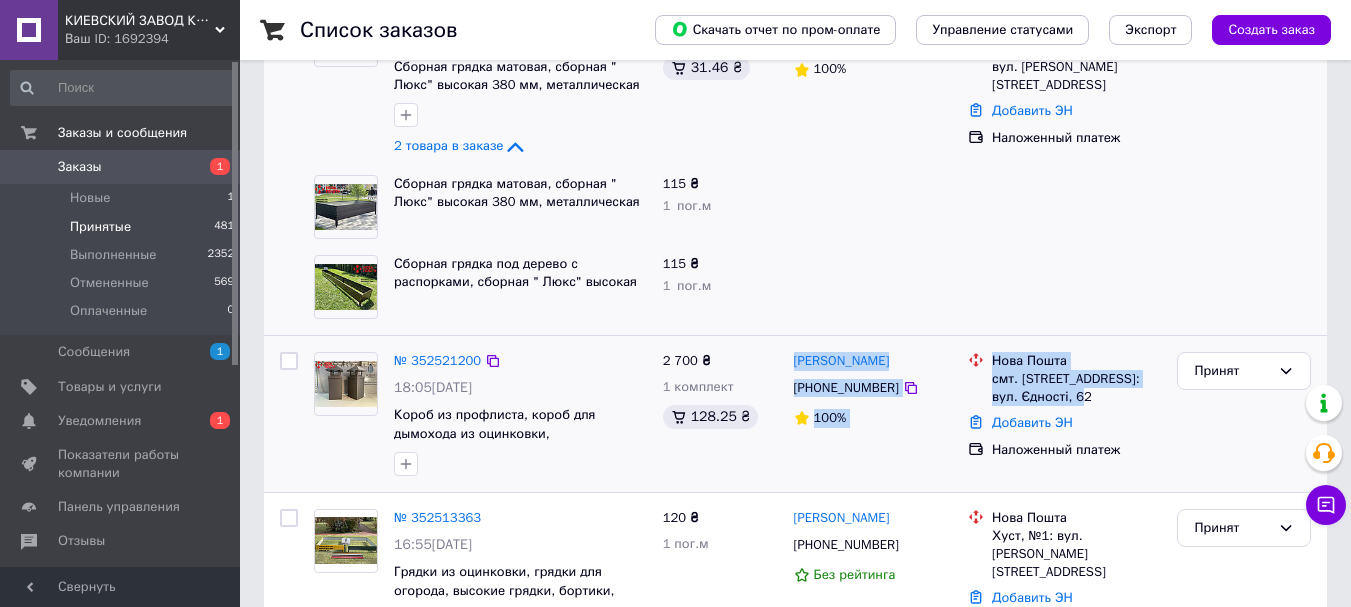 drag, startPoint x: 793, startPoint y: 357, endPoint x: 1073, endPoint y: 351, distance: 280.06427 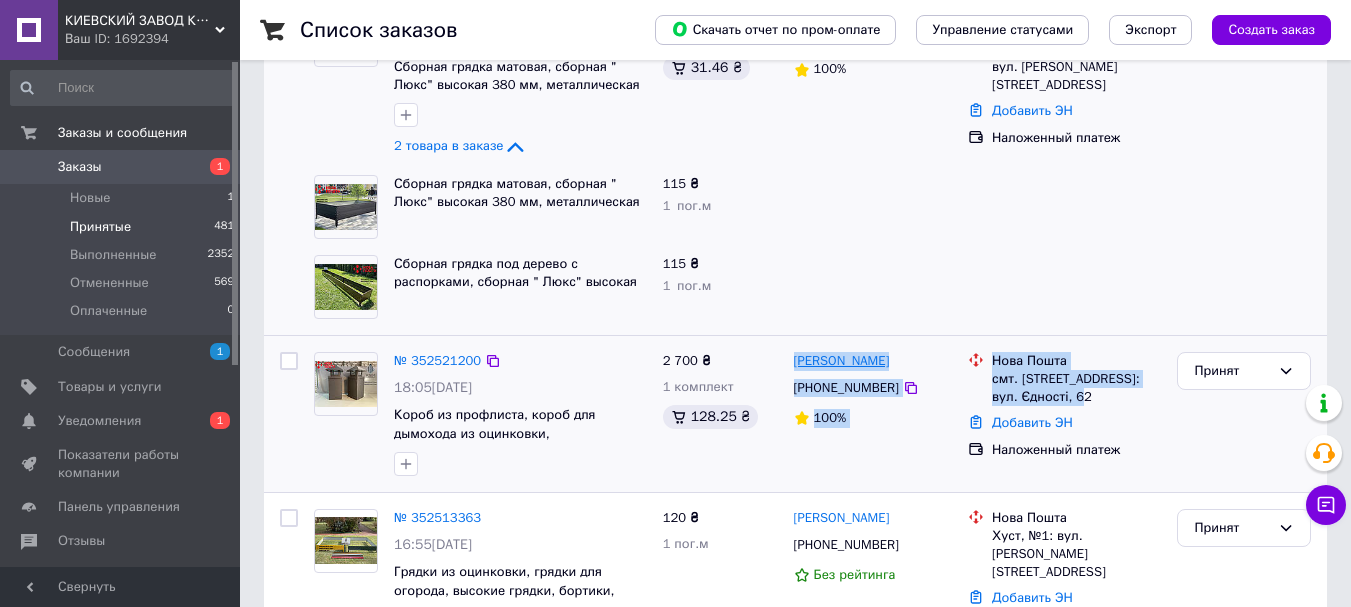 drag, startPoint x: 883, startPoint y: 387, endPoint x: 794, endPoint y: 358, distance: 93.60555 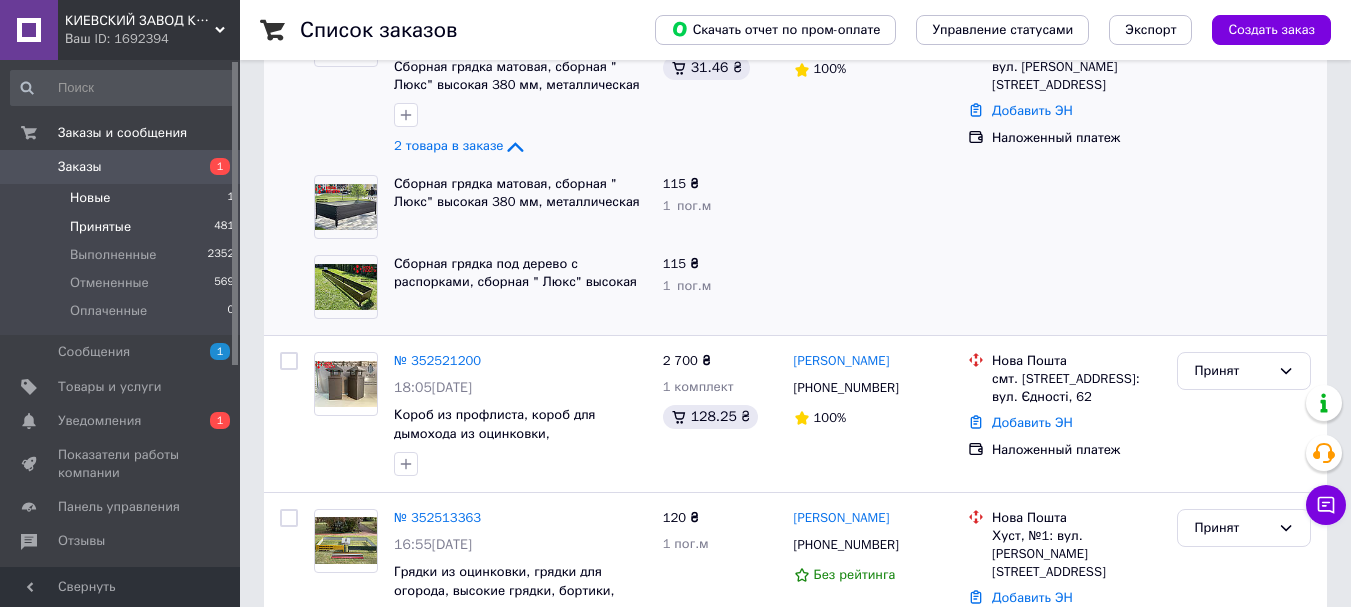 click on "Новые" at bounding box center (90, 198) 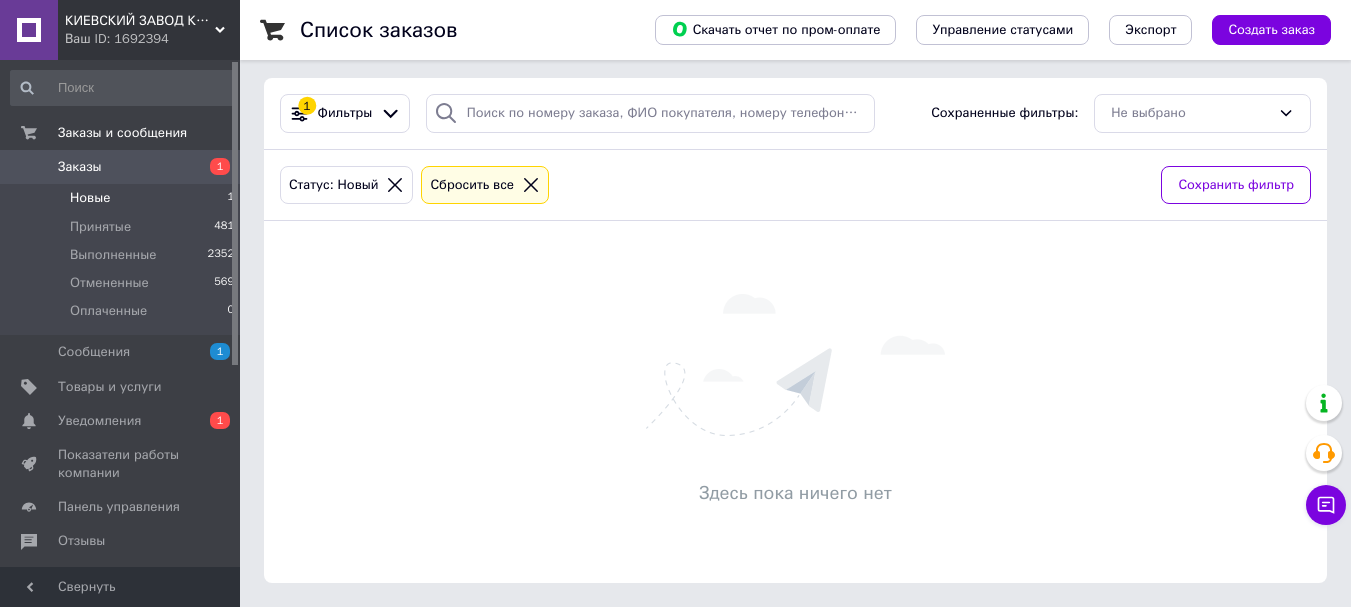 scroll, scrollTop: 0, scrollLeft: 0, axis: both 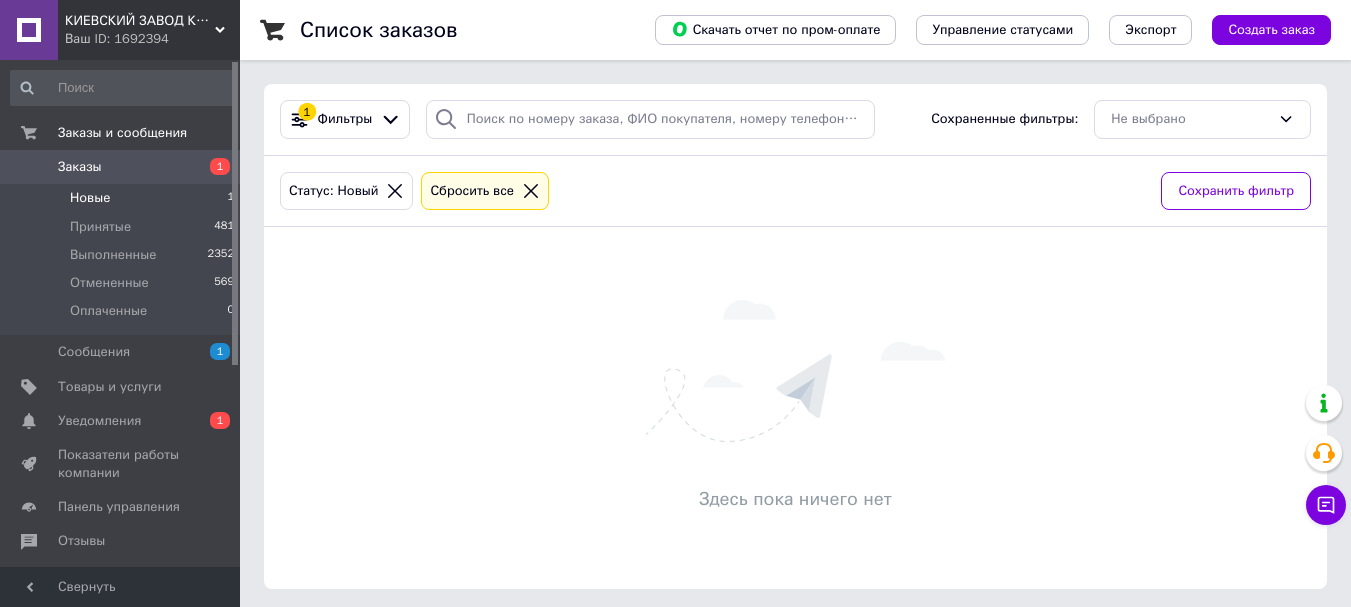 click on "Заказы 1" at bounding box center (123, 167) 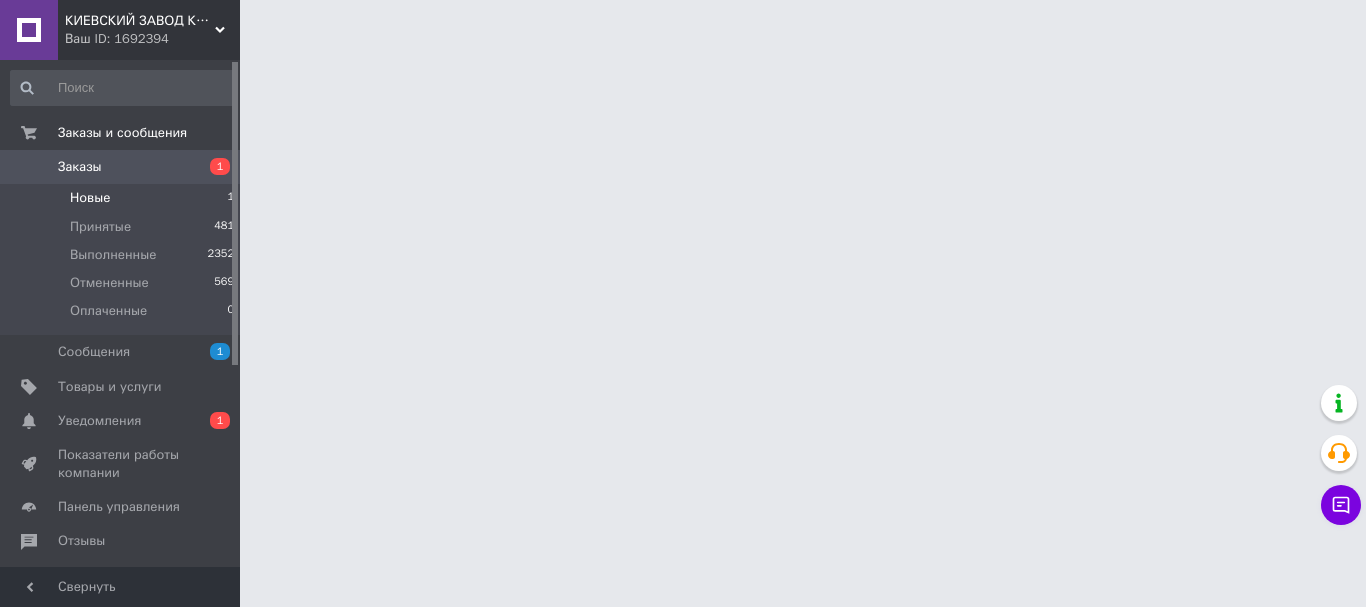 click on "Новые" at bounding box center [90, 198] 